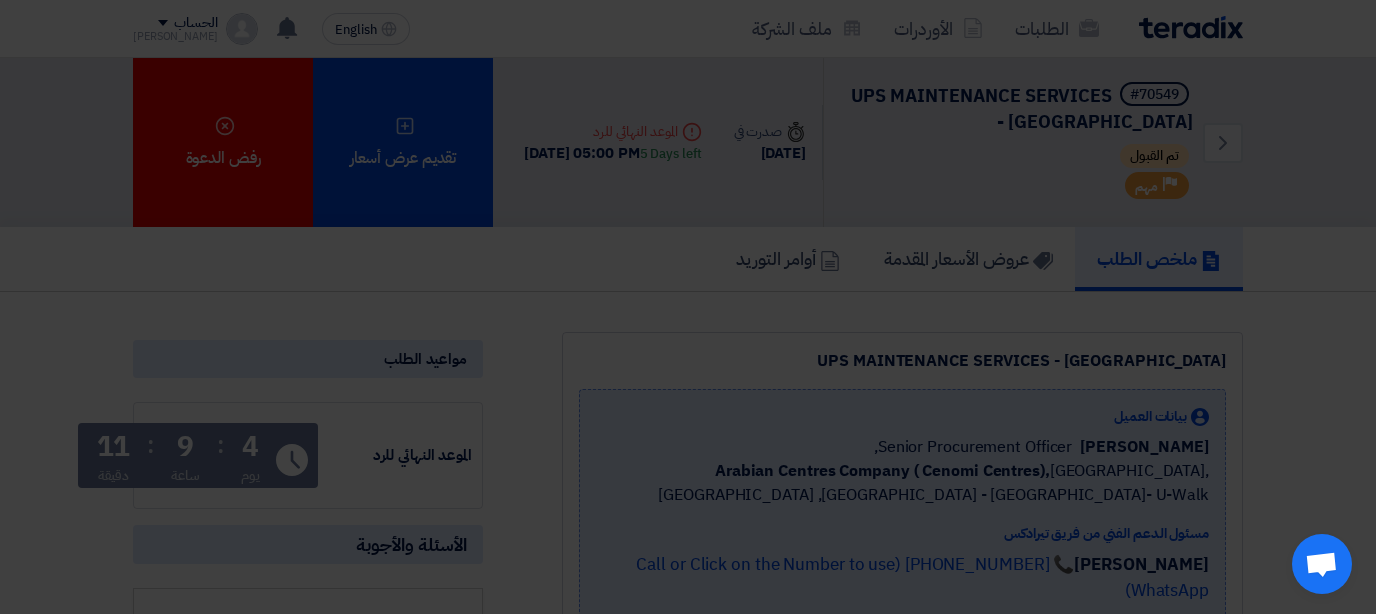 scroll, scrollTop: 0, scrollLeft: 0, axis: both 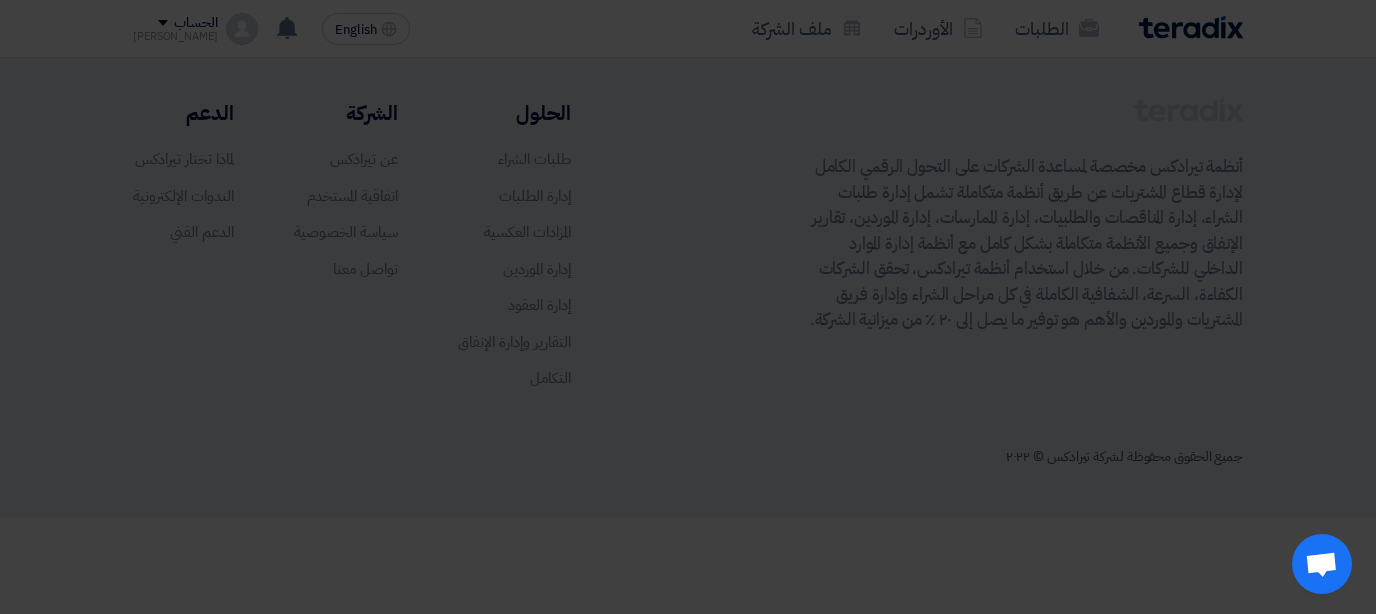 click on "أبدأ في تقديم عرض أسعار جديد
تقديم عرض أسعار جديد من البداية" 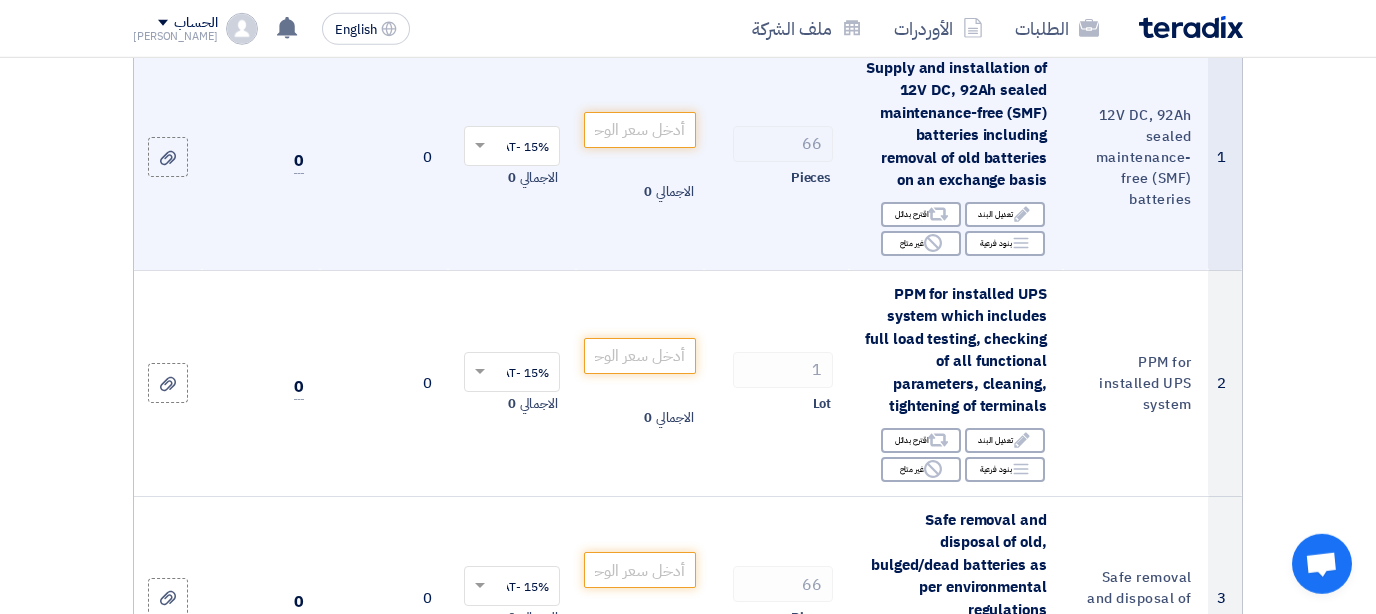 scroll, scrollTop: 215, scrollLeft: 0, axis: vertical 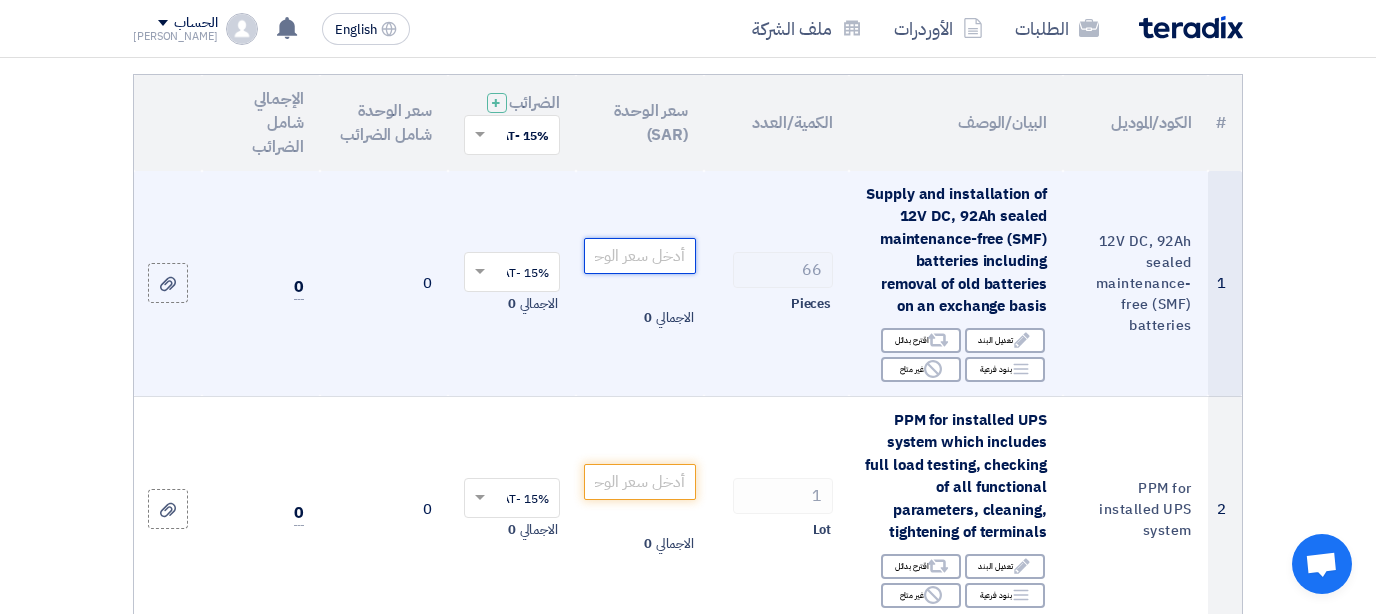 click 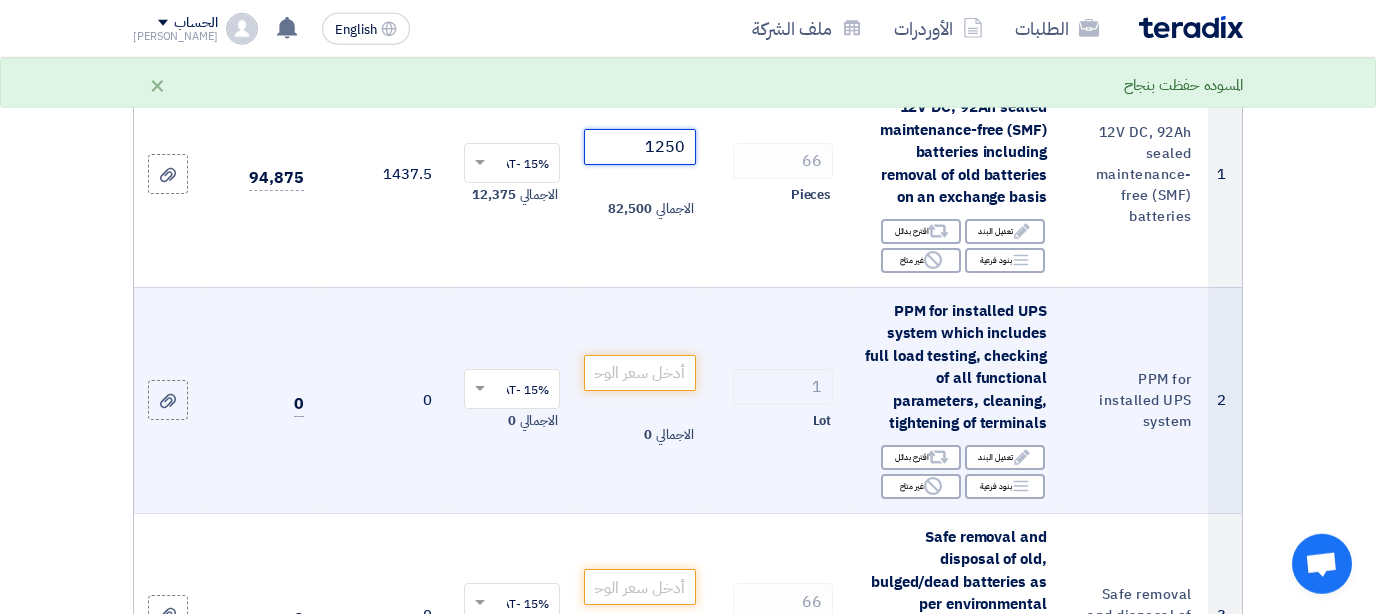 scroll, scrollTop: 430, scrollLeft: 0, axis: vertical 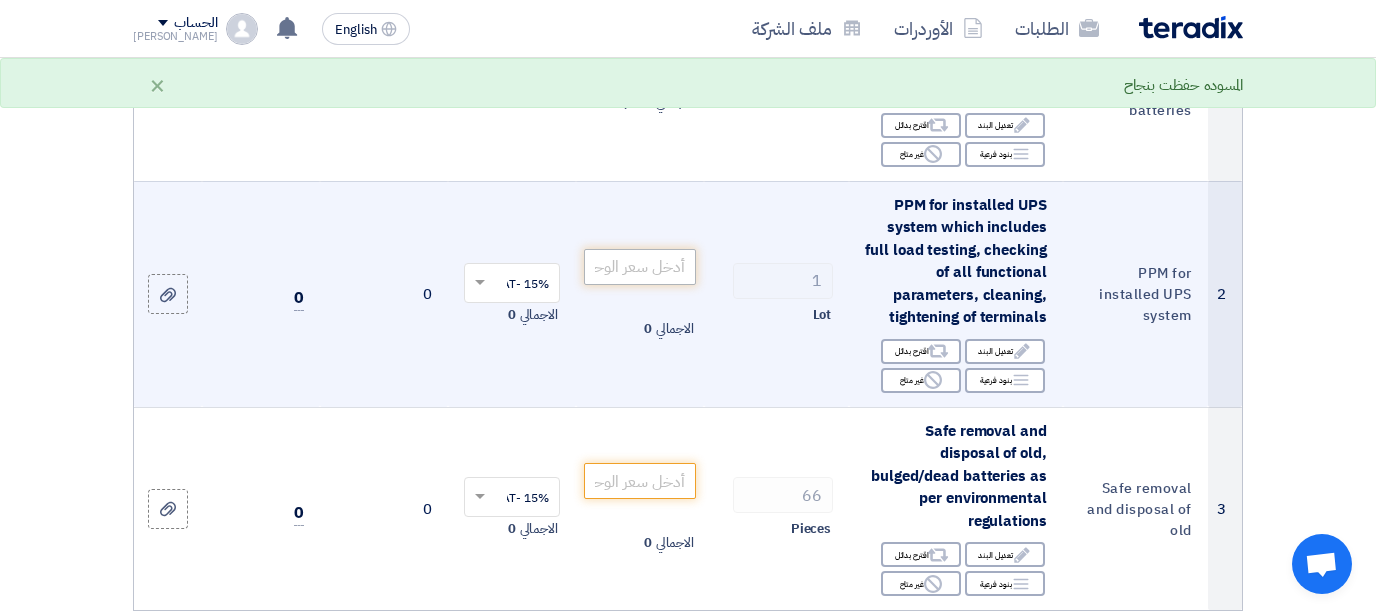 type on "1250" 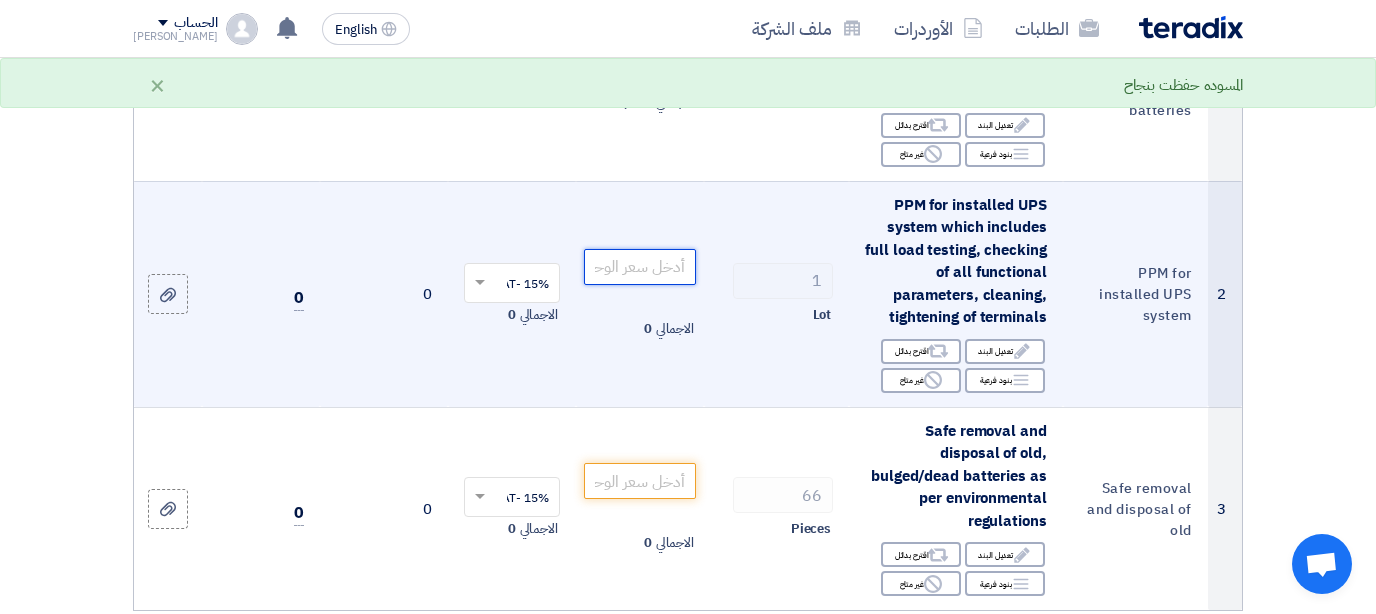 click 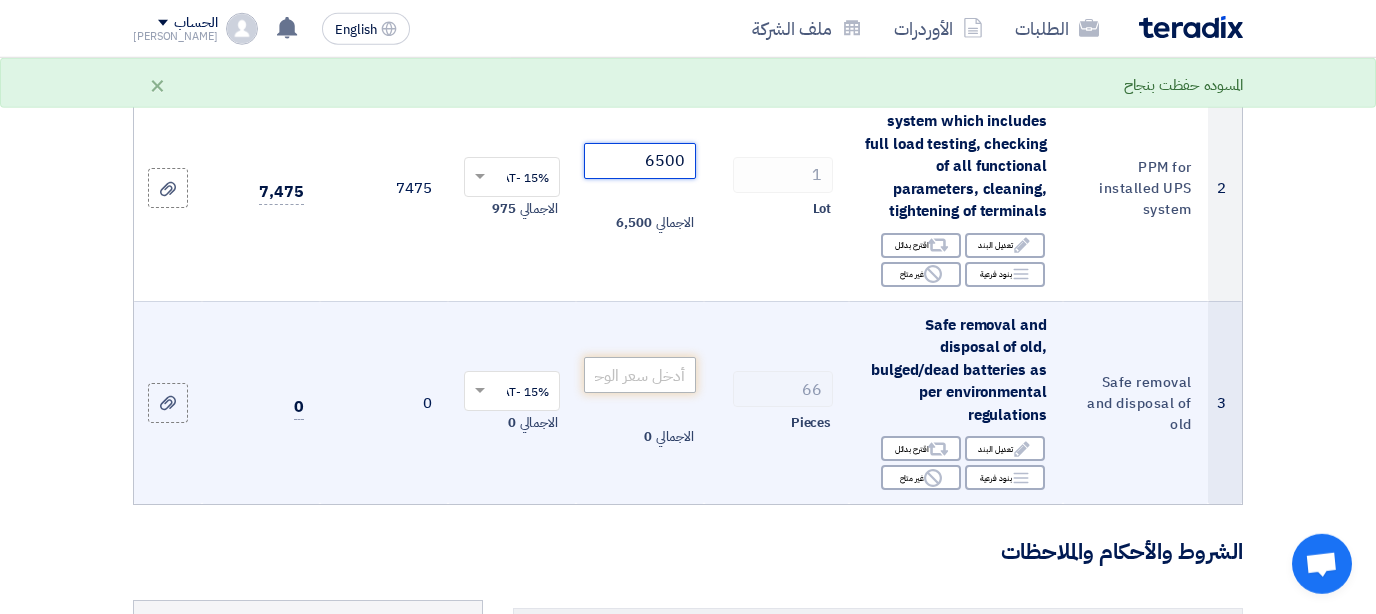 scroll, scrollTop: 537, scrollLeft: 0, axis: vertical 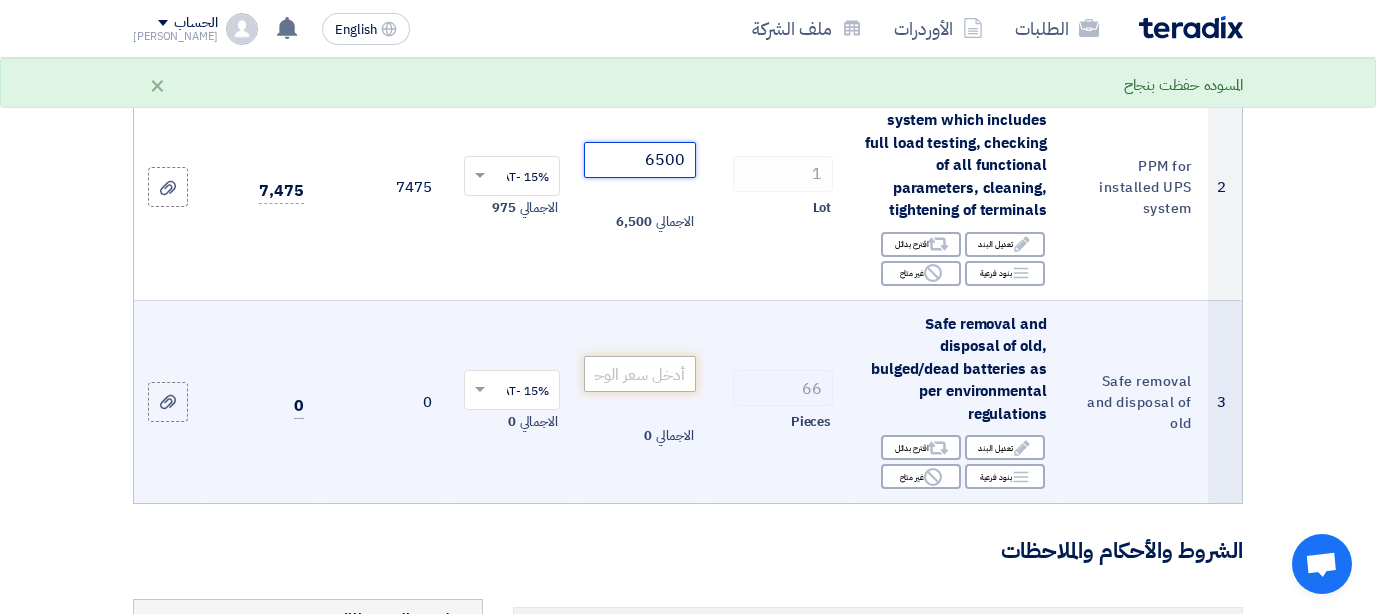 type on "6500" 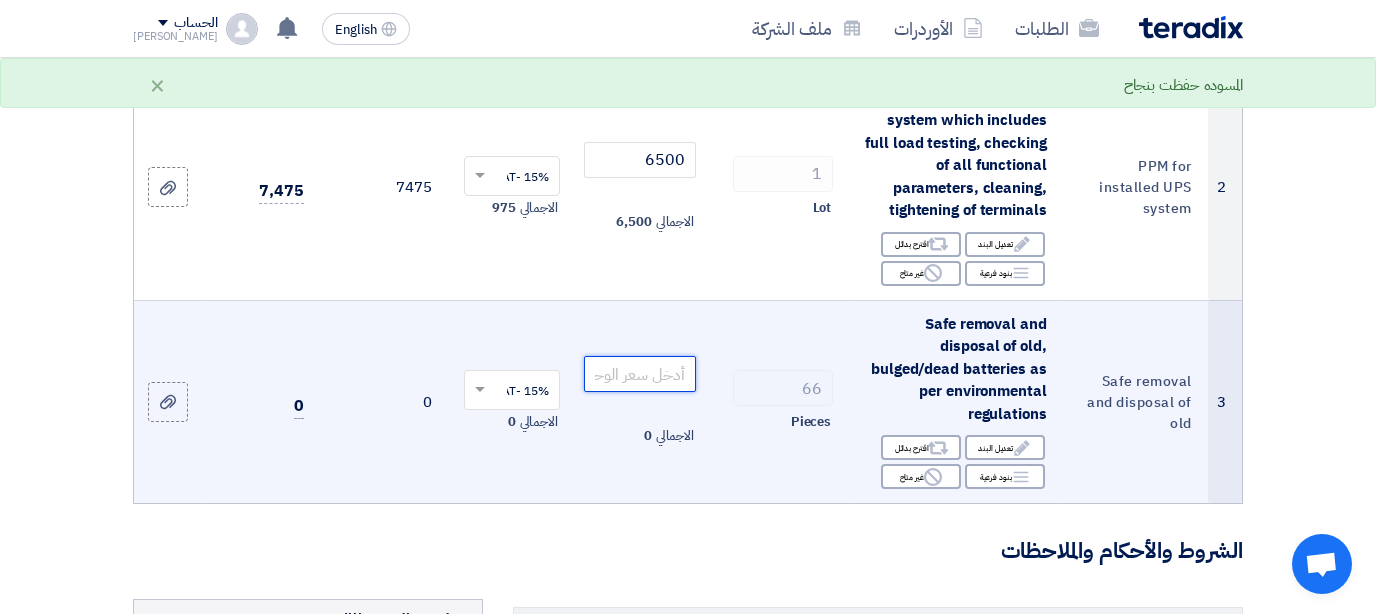 click 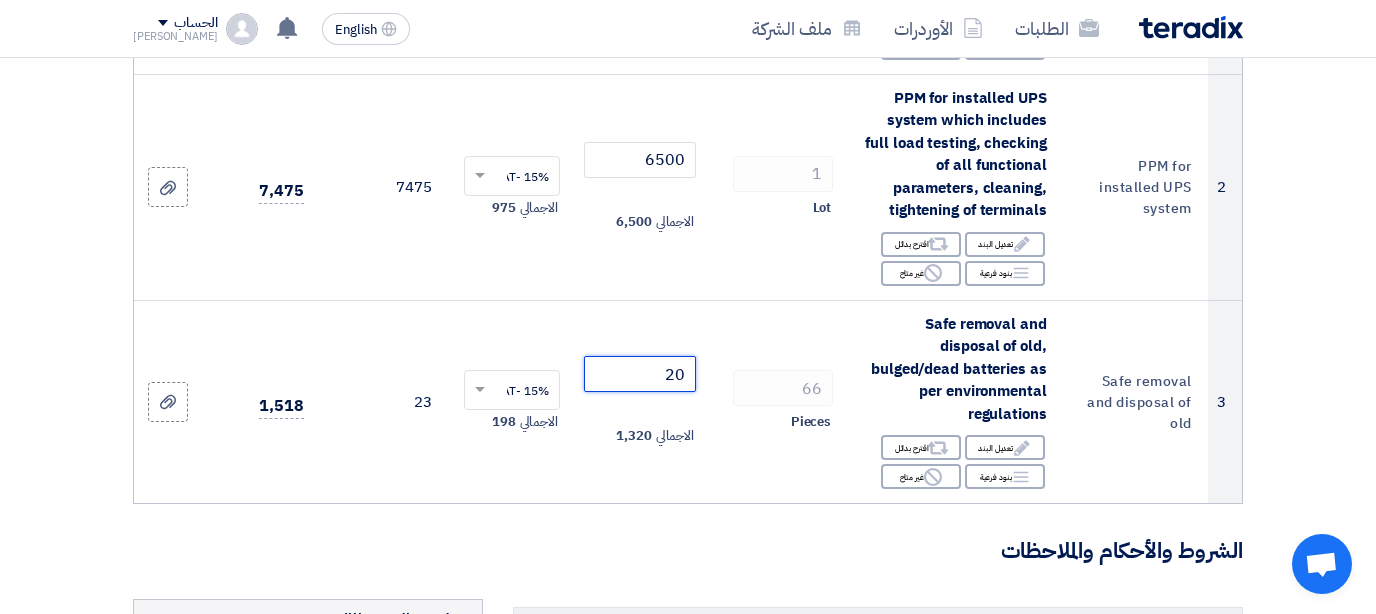 type on "2" 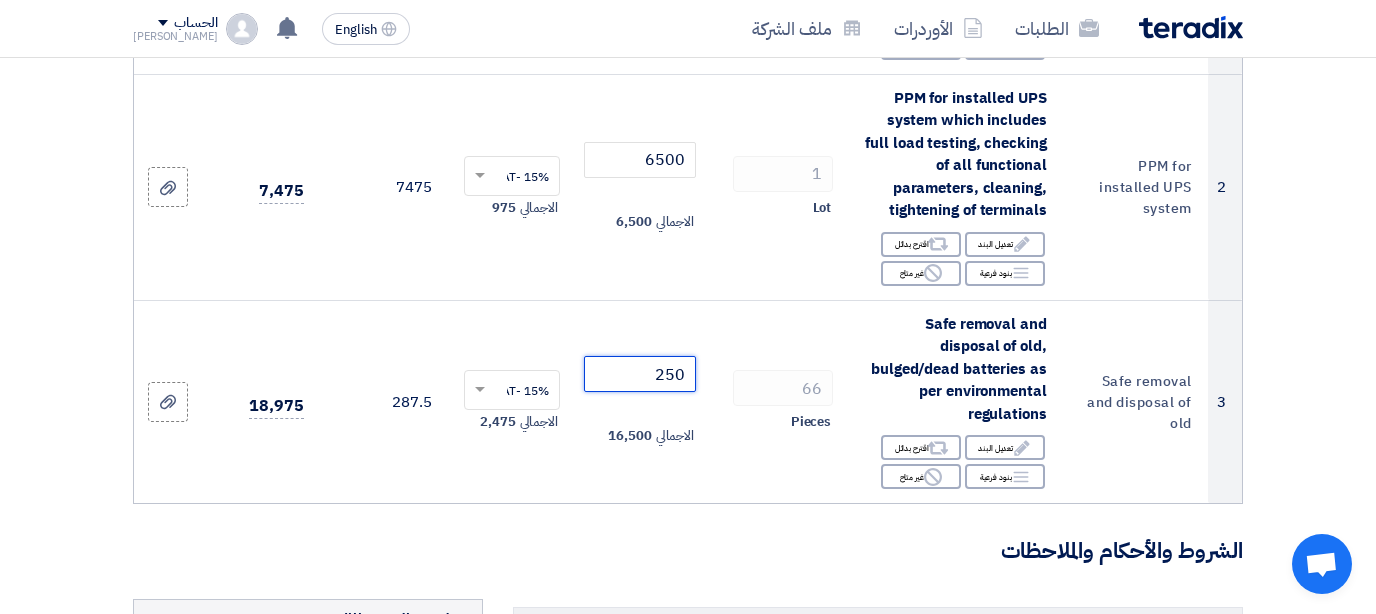 type on "250" 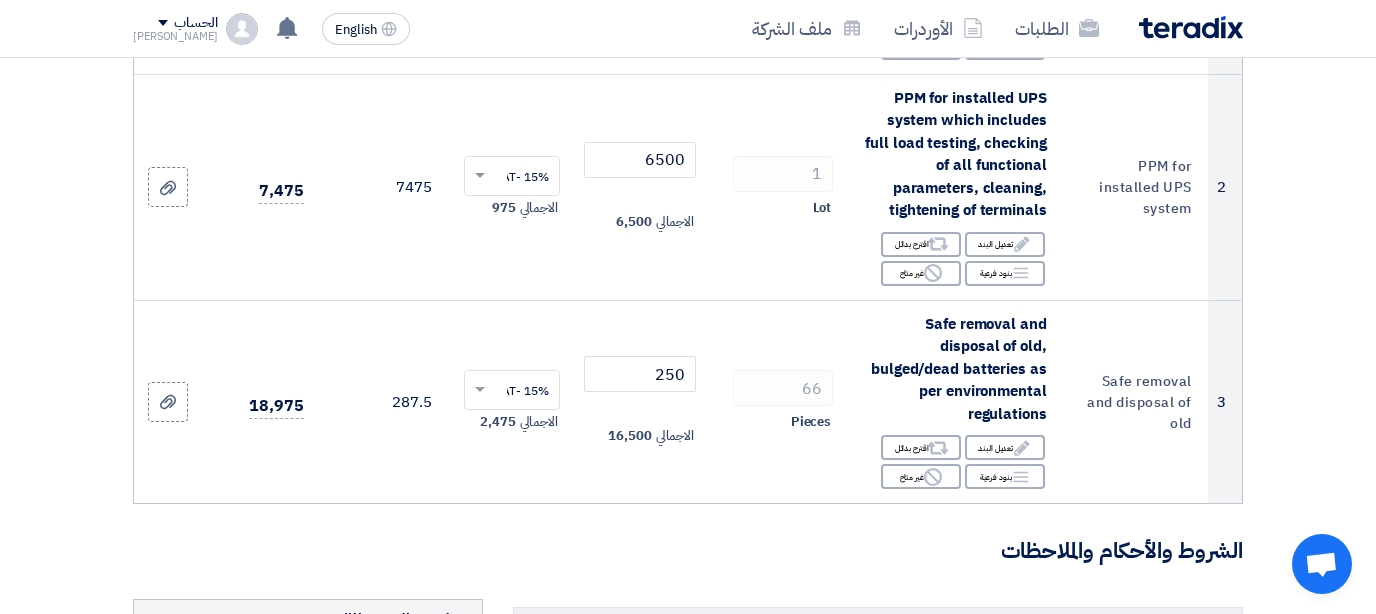 click on "تفاصيل الطلب
#
الكود/الموديل
البيان/الوصف
الكمية/العدد
سعر الوحدة (SAR)
الضرائب
+
'Select taxes...
15% -VAT" 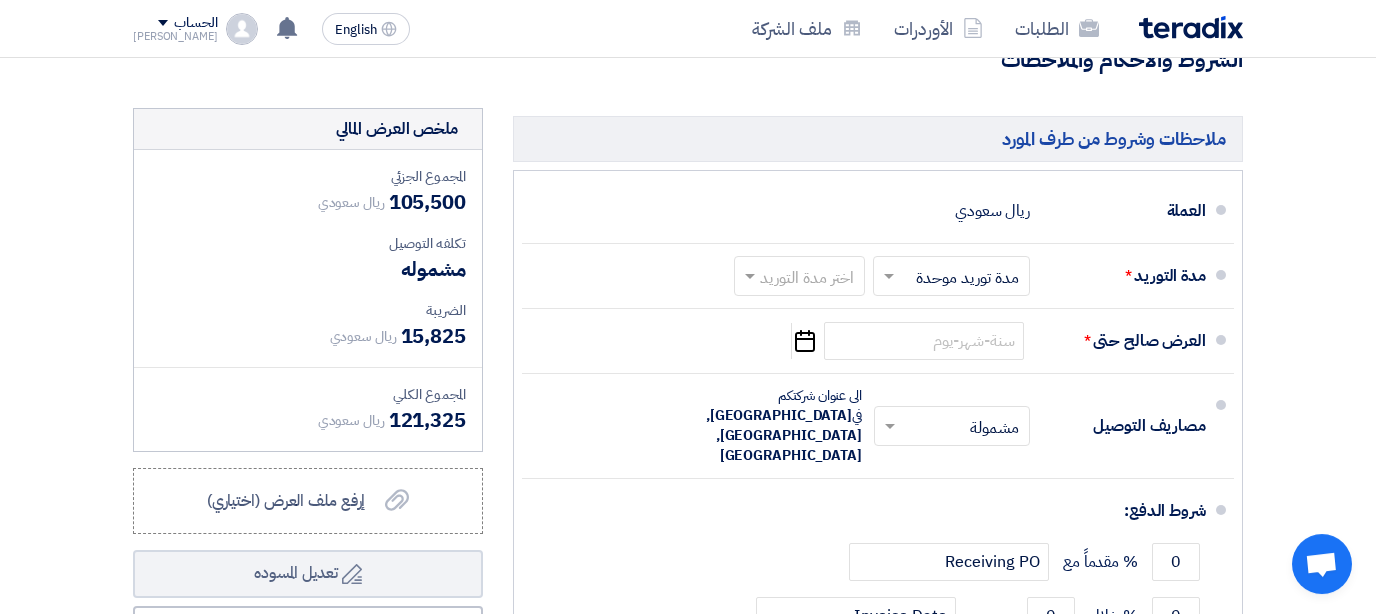 scroll, scrollTop: 1075, scrollLeft: 0, axis: vertical 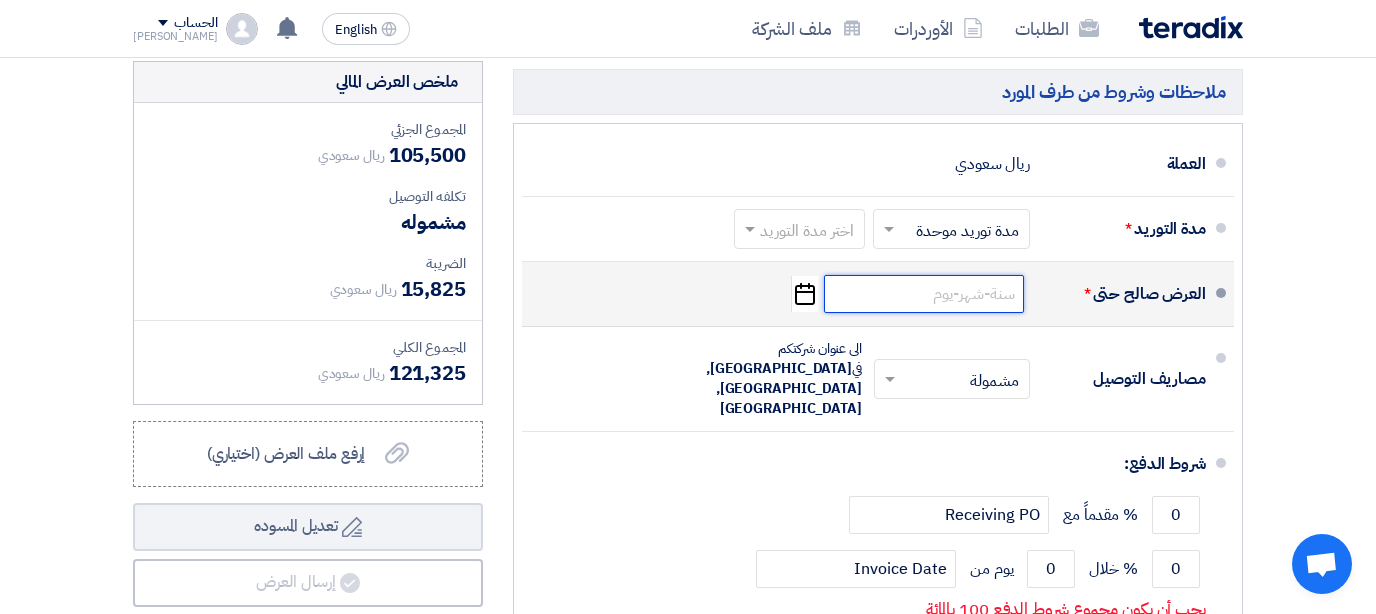 click 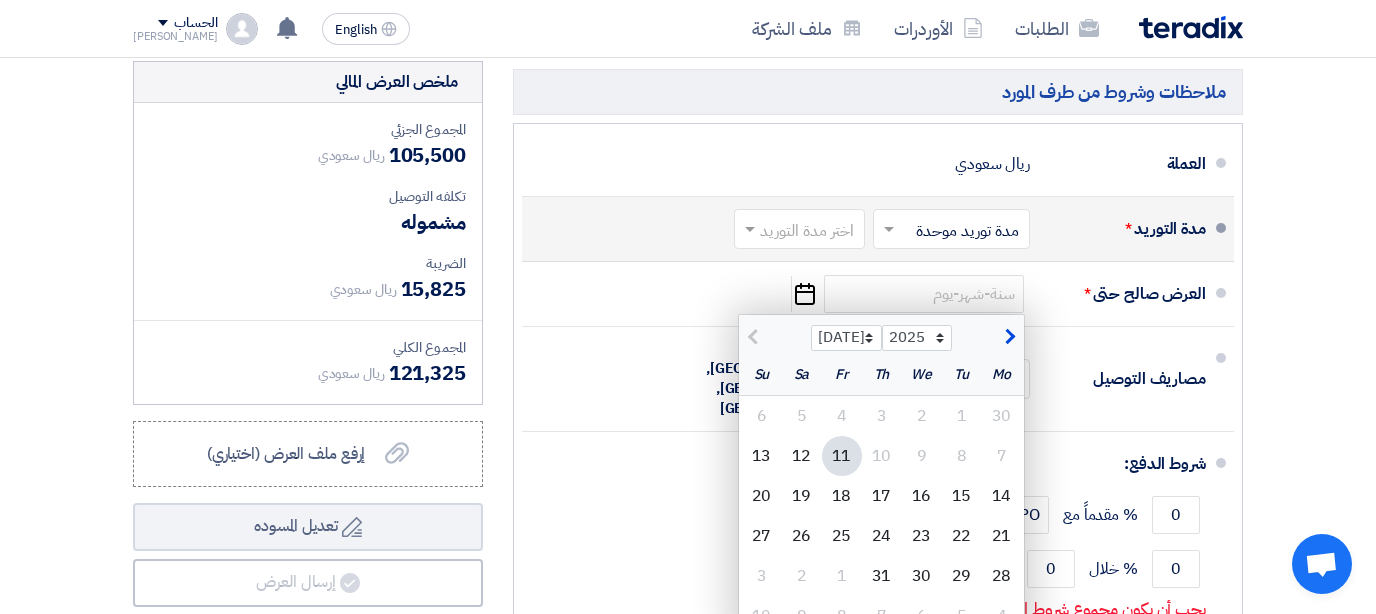 click 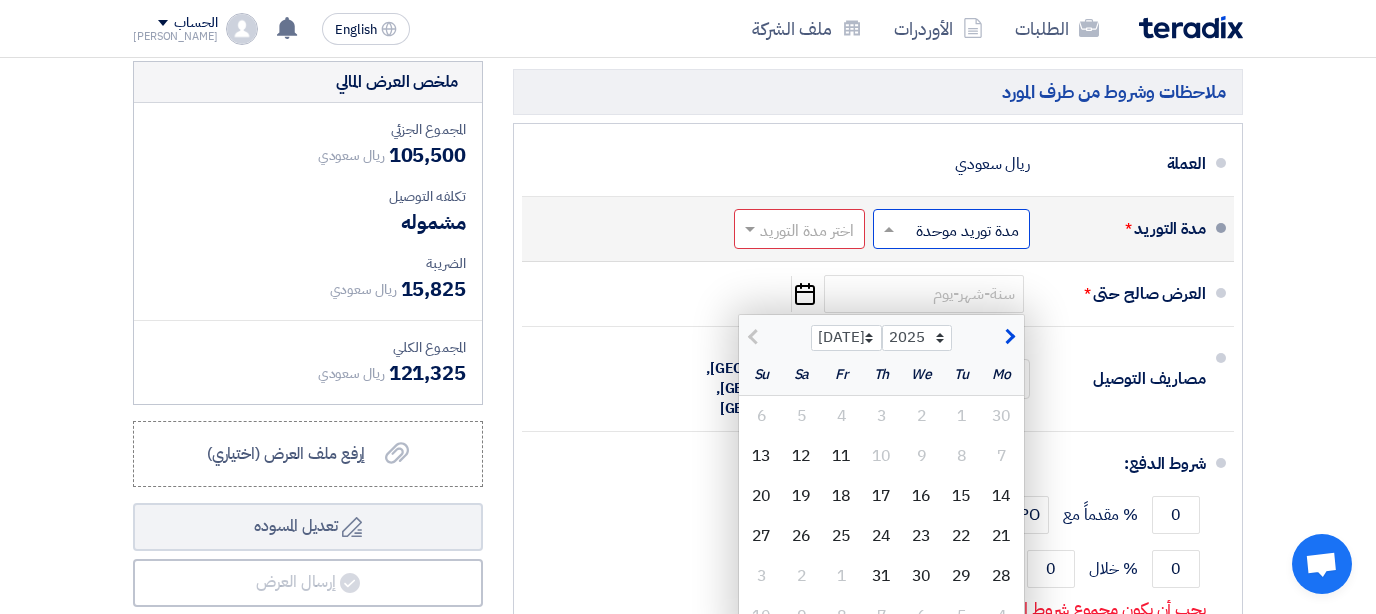 click 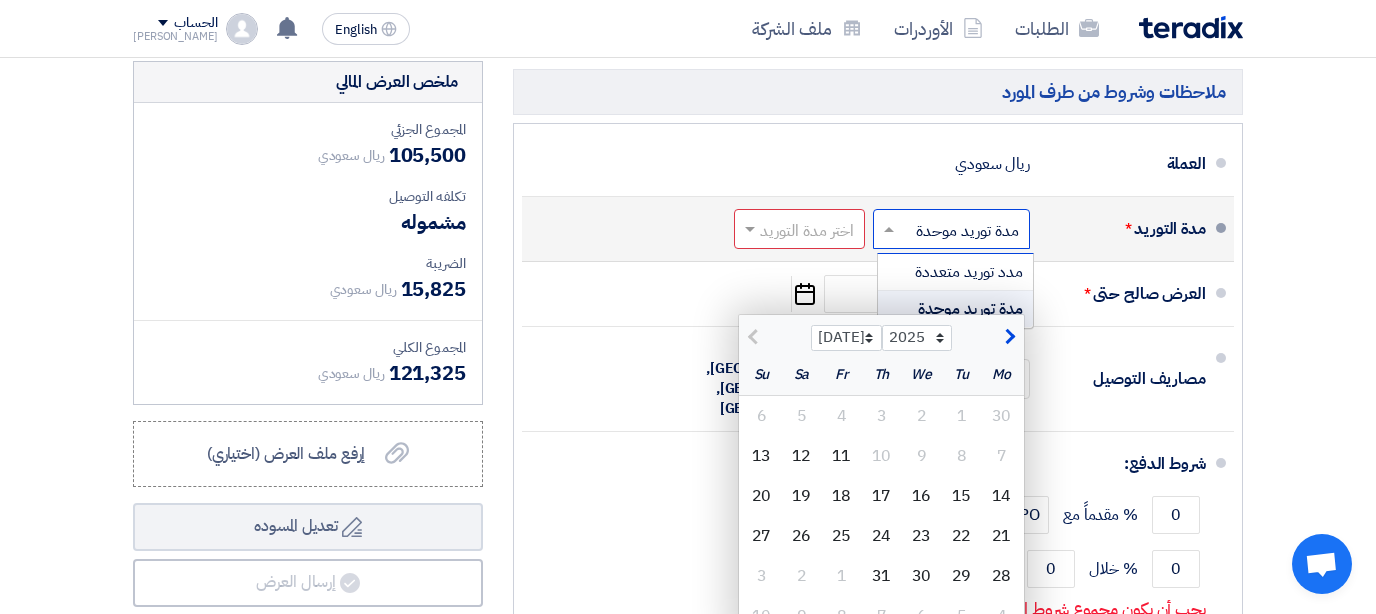 click 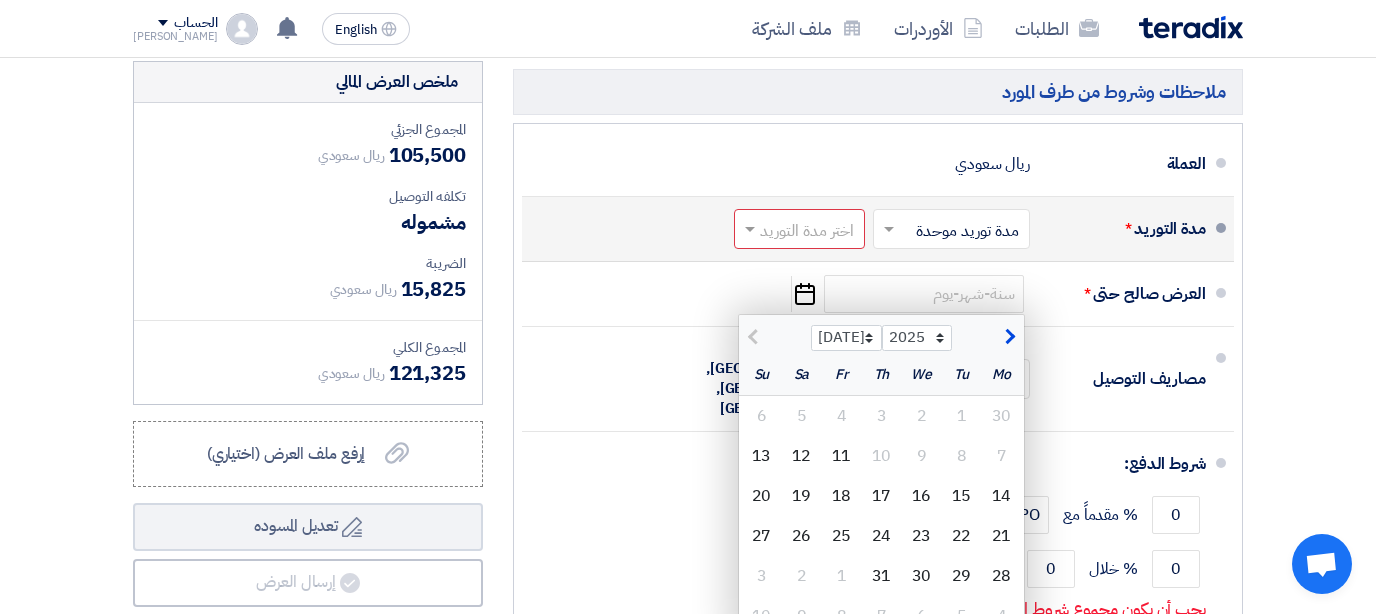 click on "مدة التوريد  *" 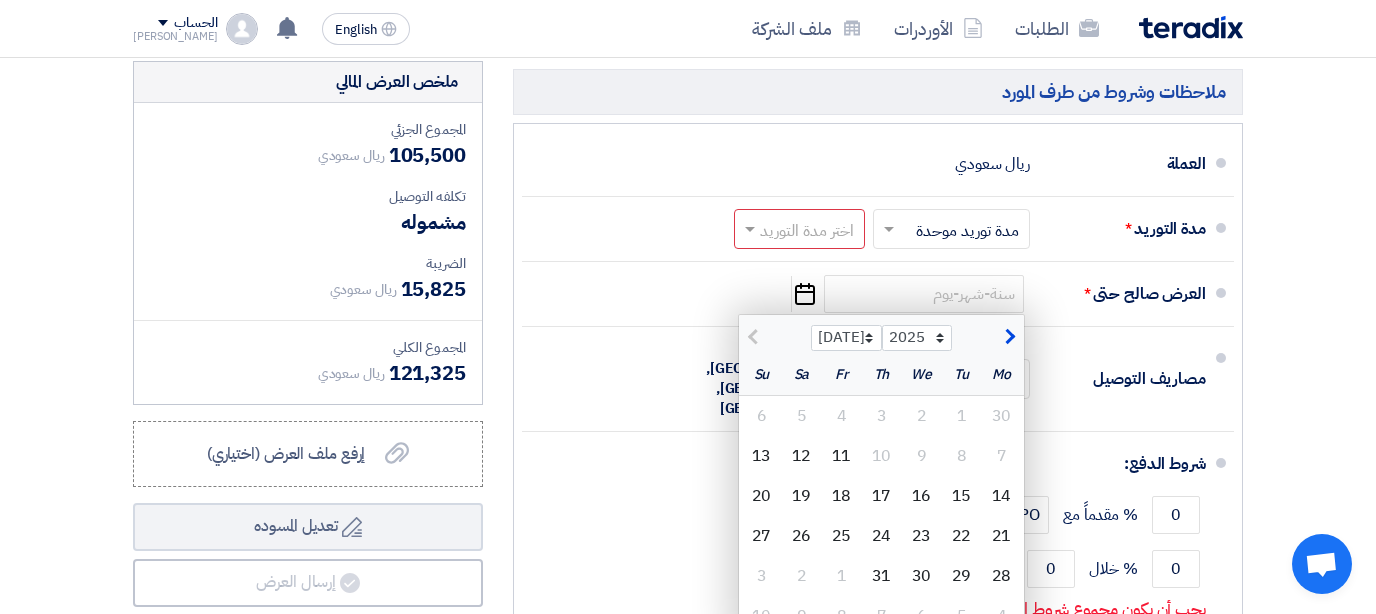 click on "تفاصيل الطلب
#
الكود/الموديل
البيان/الوصف
الكمية/العدد
سعر الوحدة (SAR)
الضرائب
+
'Select taxes...
15% -VAT" 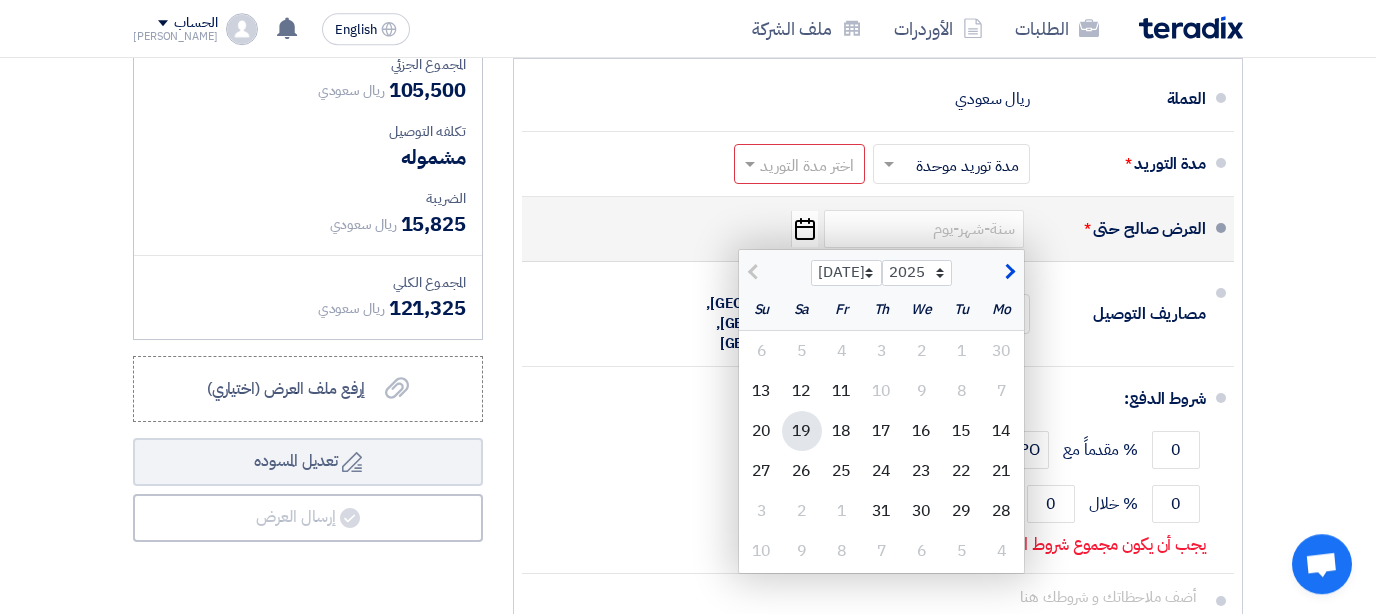 scroll, scrollTop: 1182, scrollLeft: 0, axis: vertical 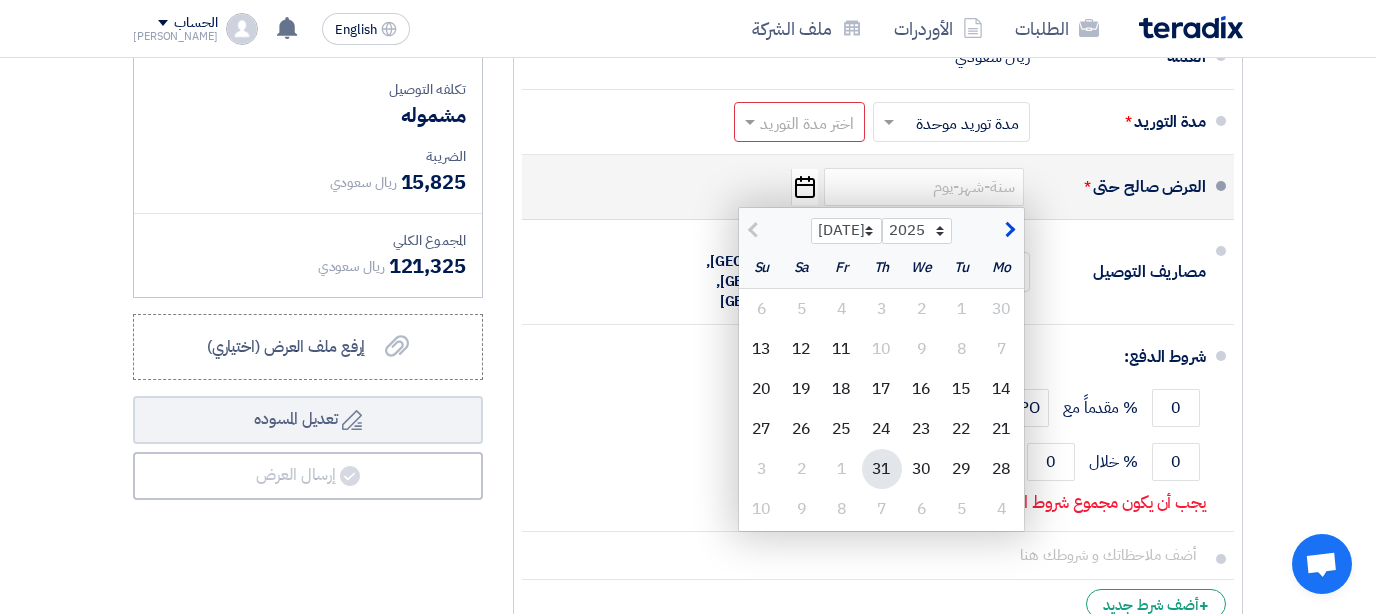 click on "31" 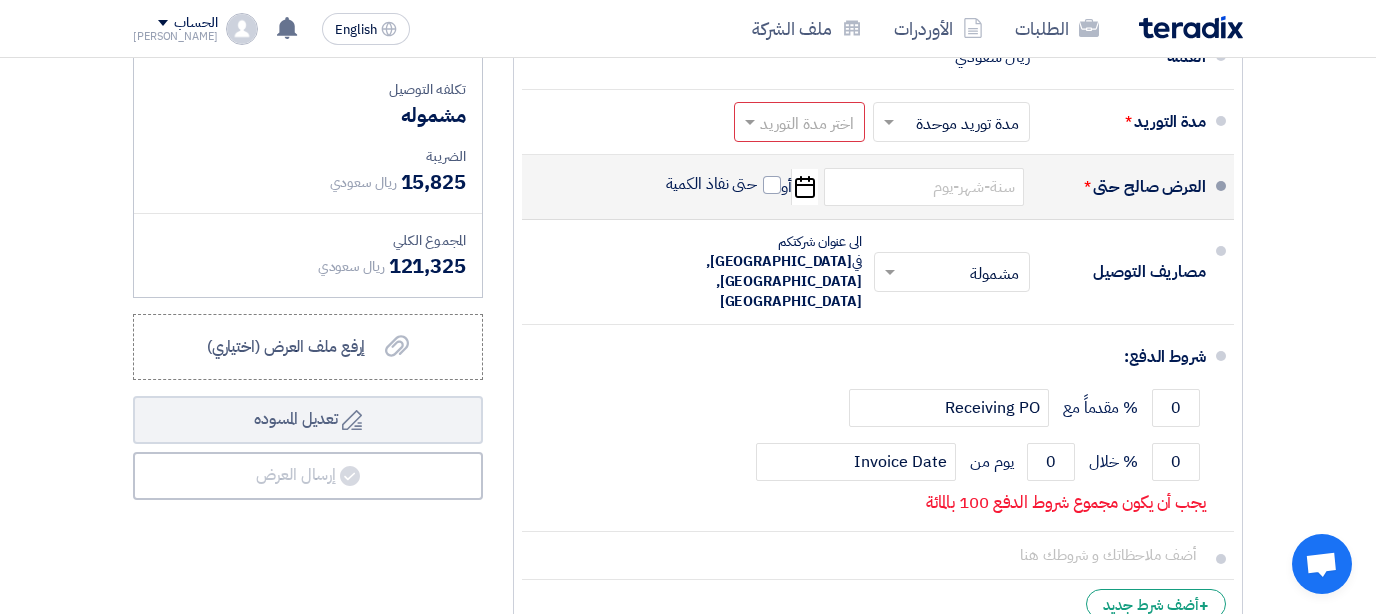 type on "[DATE]" 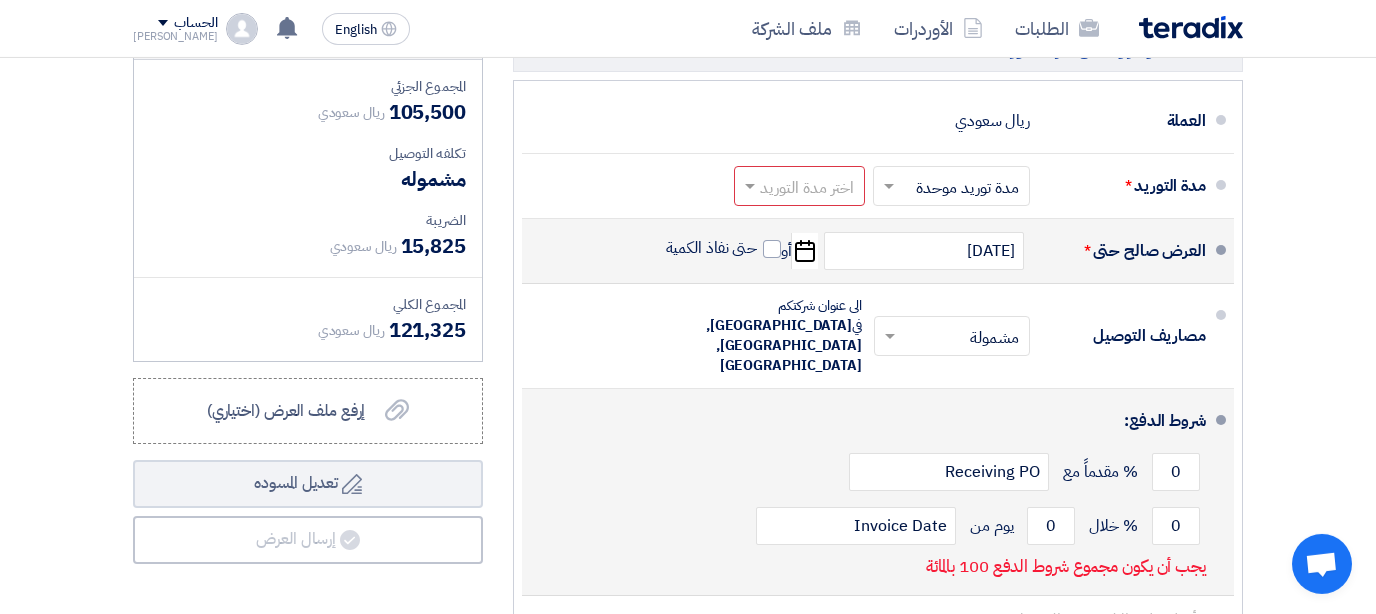 scroll, scrollTop: 1075, scrollLeft: 0, axis: vertical 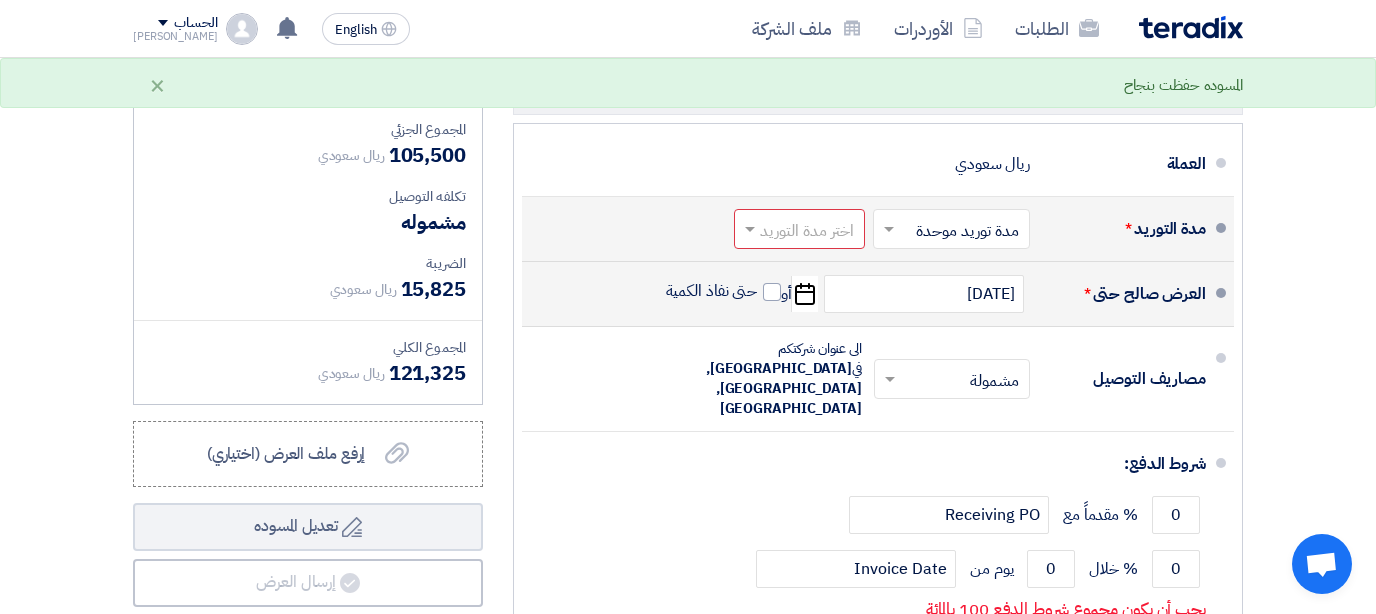 click 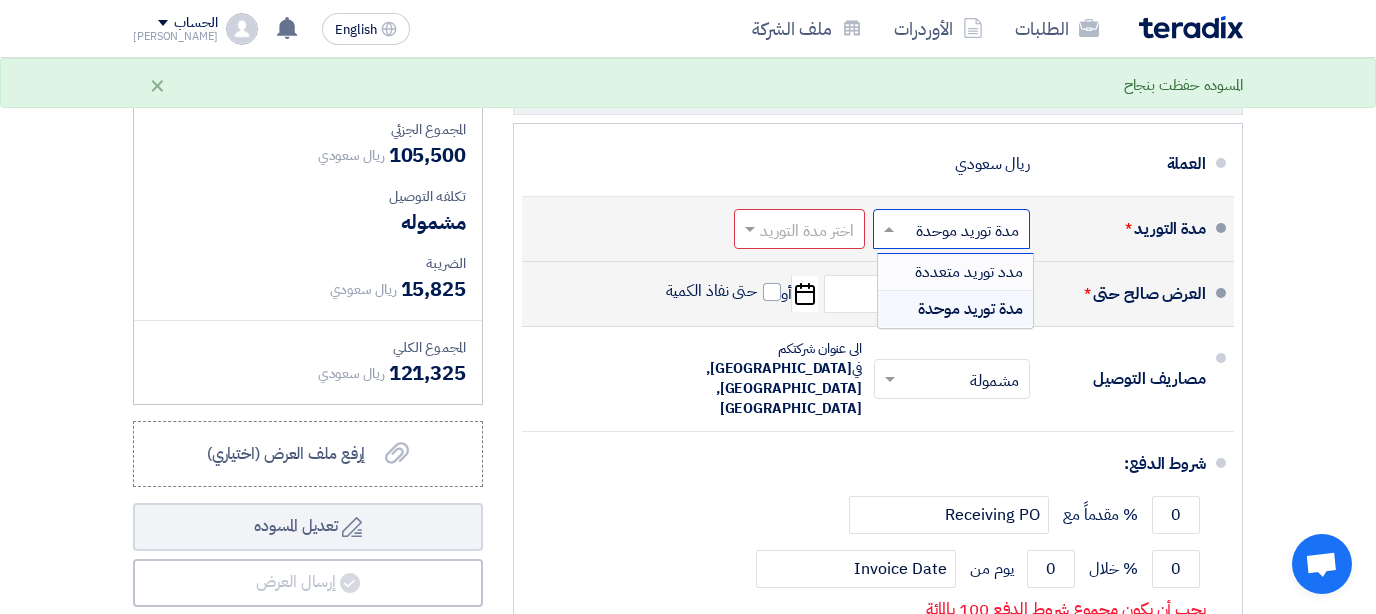 click 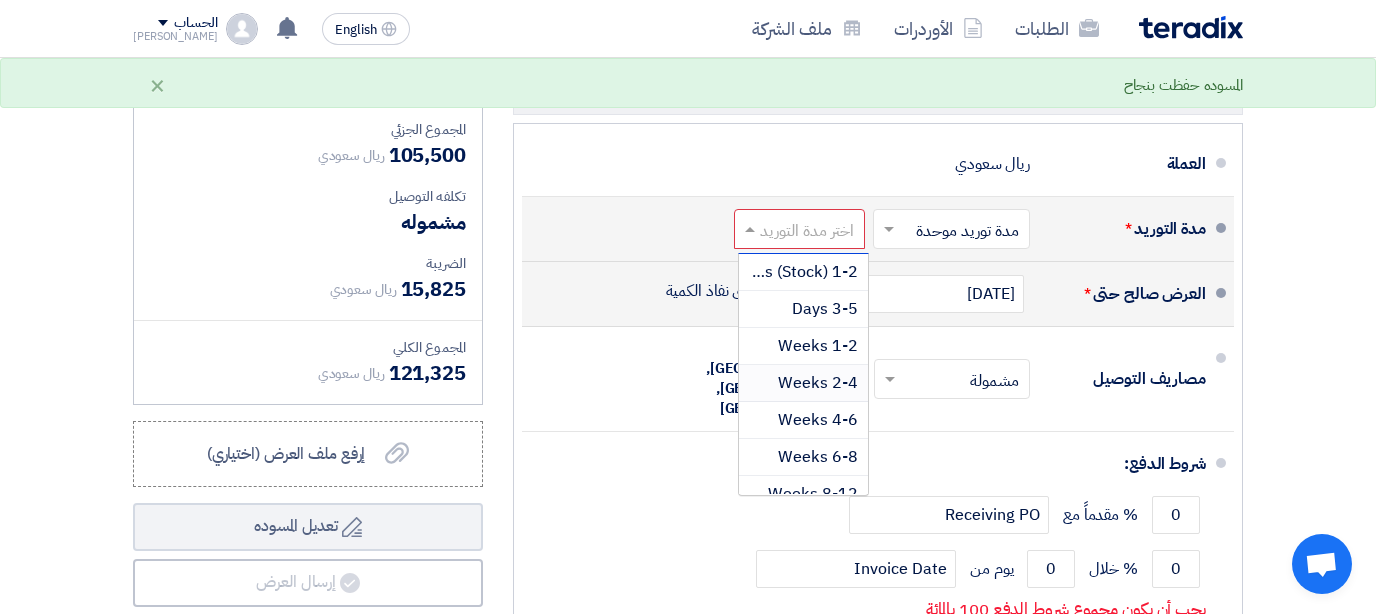 click on "2-4 Weeks" at bounding box center [818, 383] 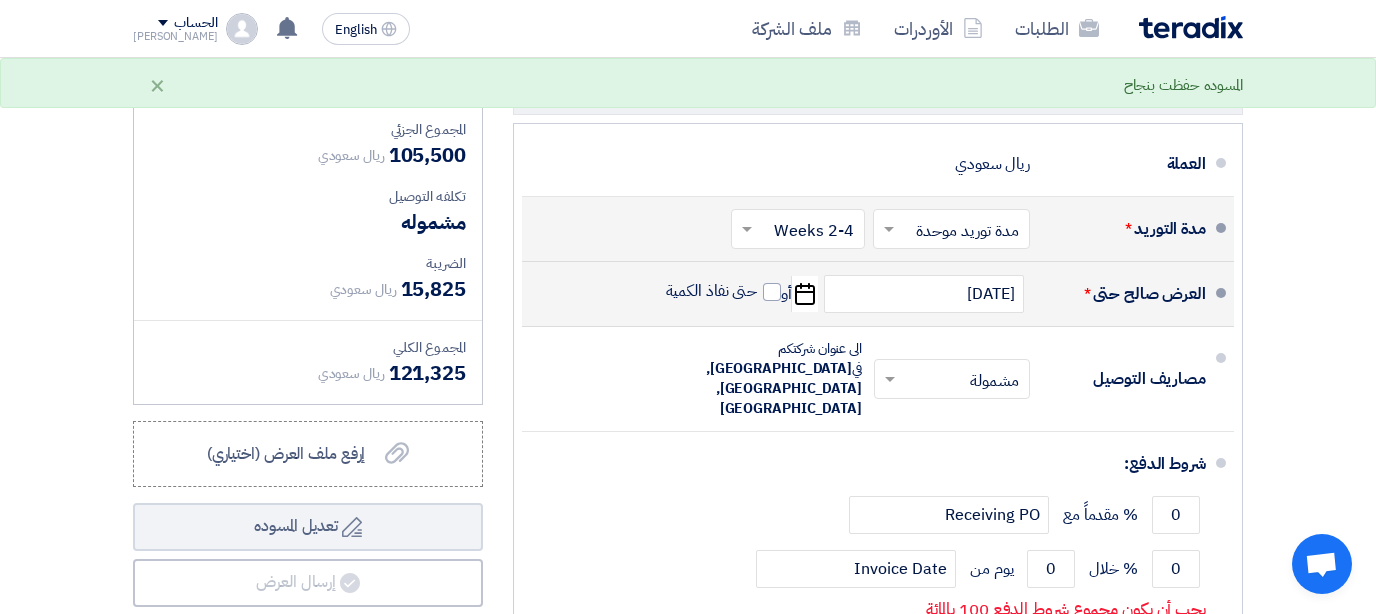 click on "تفاصيل الطلب
#
الكود/الموديل
البيان/الوصف
الكمية/العدد
سعر الوحدة (SAR)
الضرائب
+
'Select taxes...
15% -VAT" 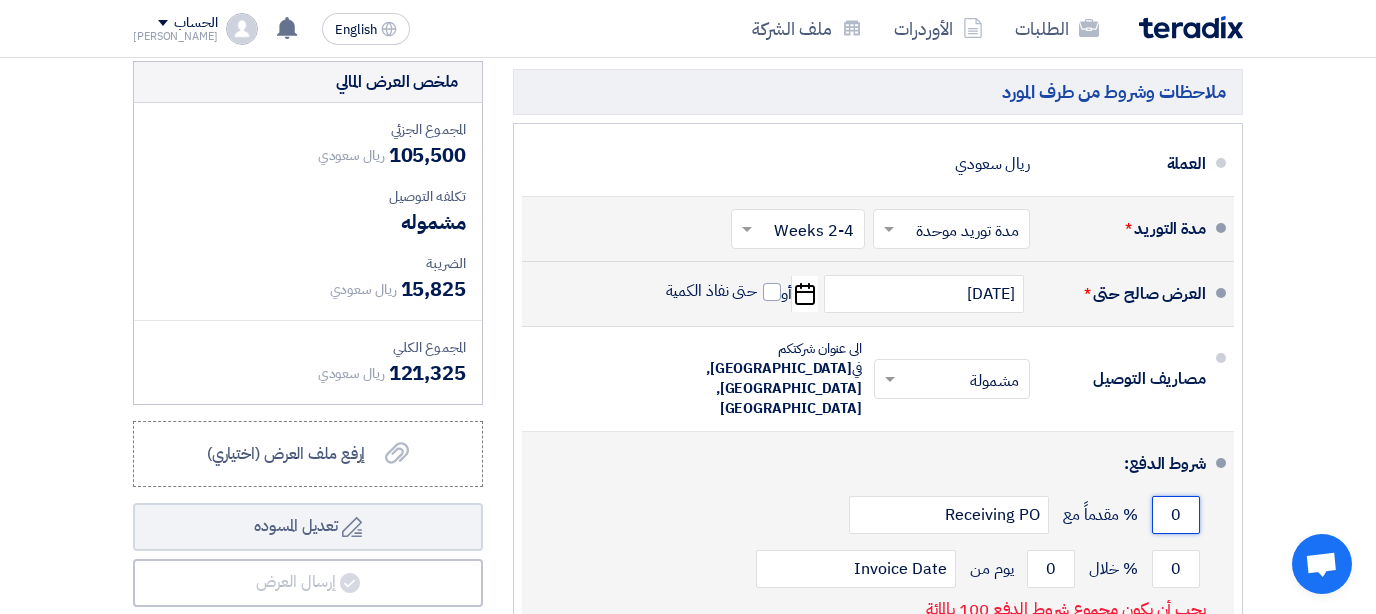 click on "0" 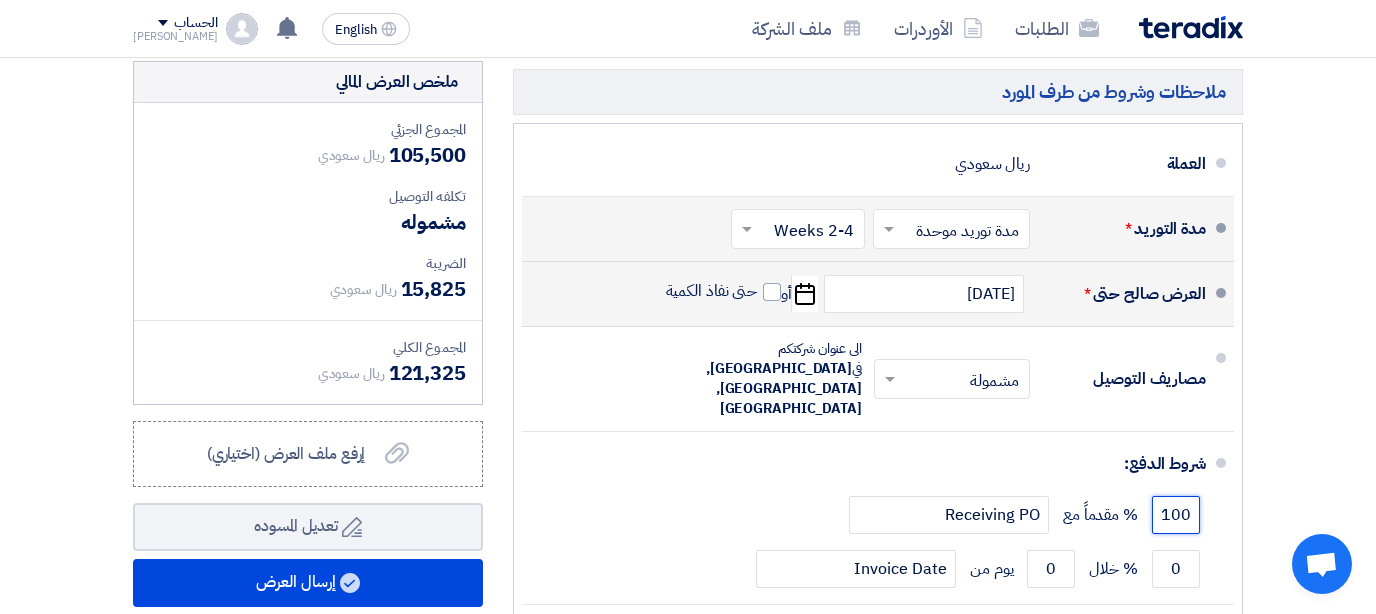 type on "100" 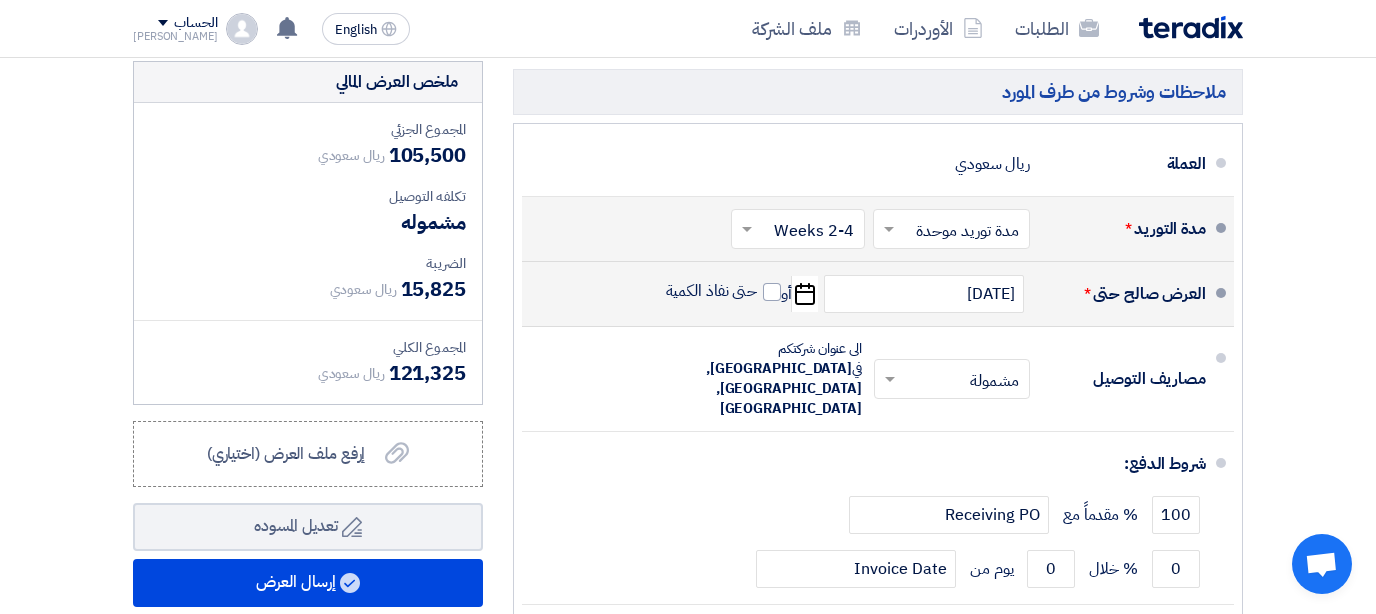 click on "ملاحظات وشروط من طرف المورد
[GEOGRAPHIC_DATA]
ريال سعودي
مدة التوريد  *
اختر مدة التوريد
×" 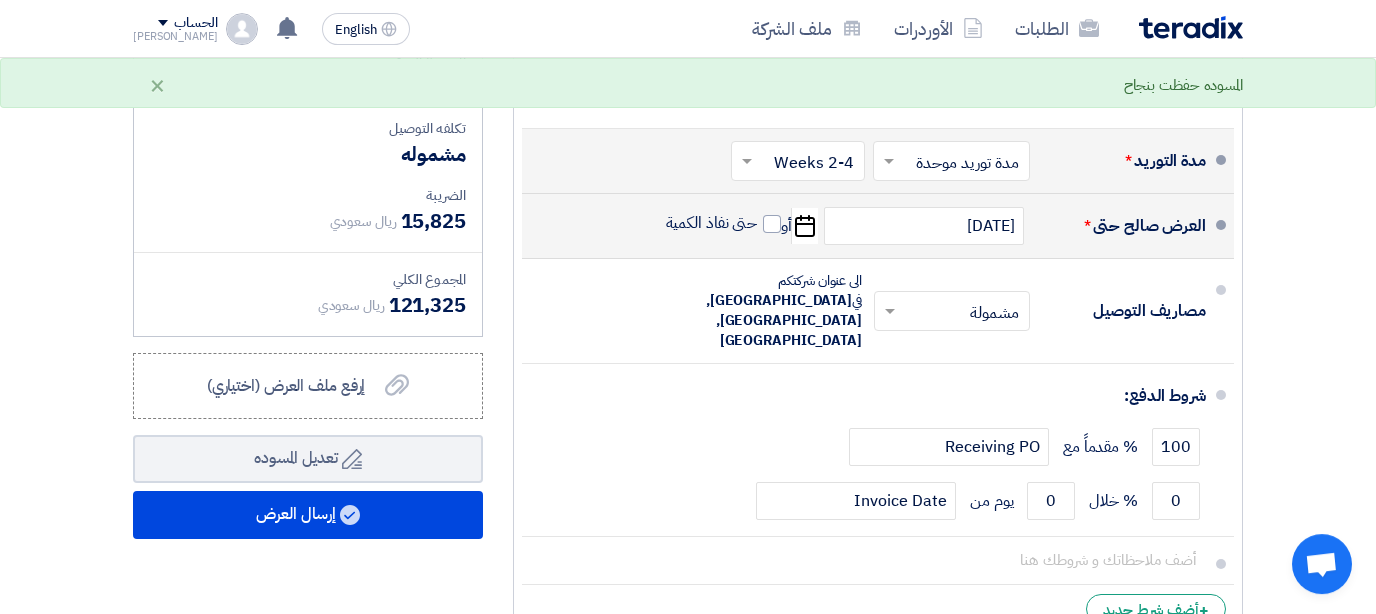 scroll, scrollTop: 1182, scrollLeft: 0, axis: vertical 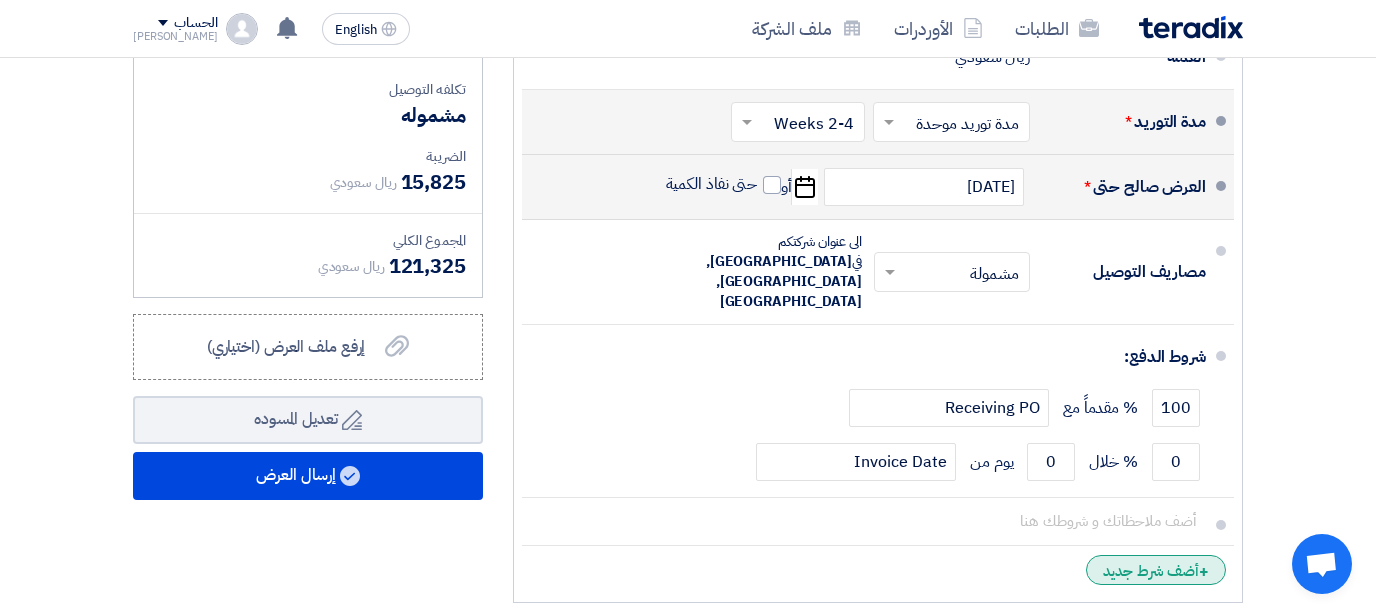 click on "+
أضف شرط جديد" 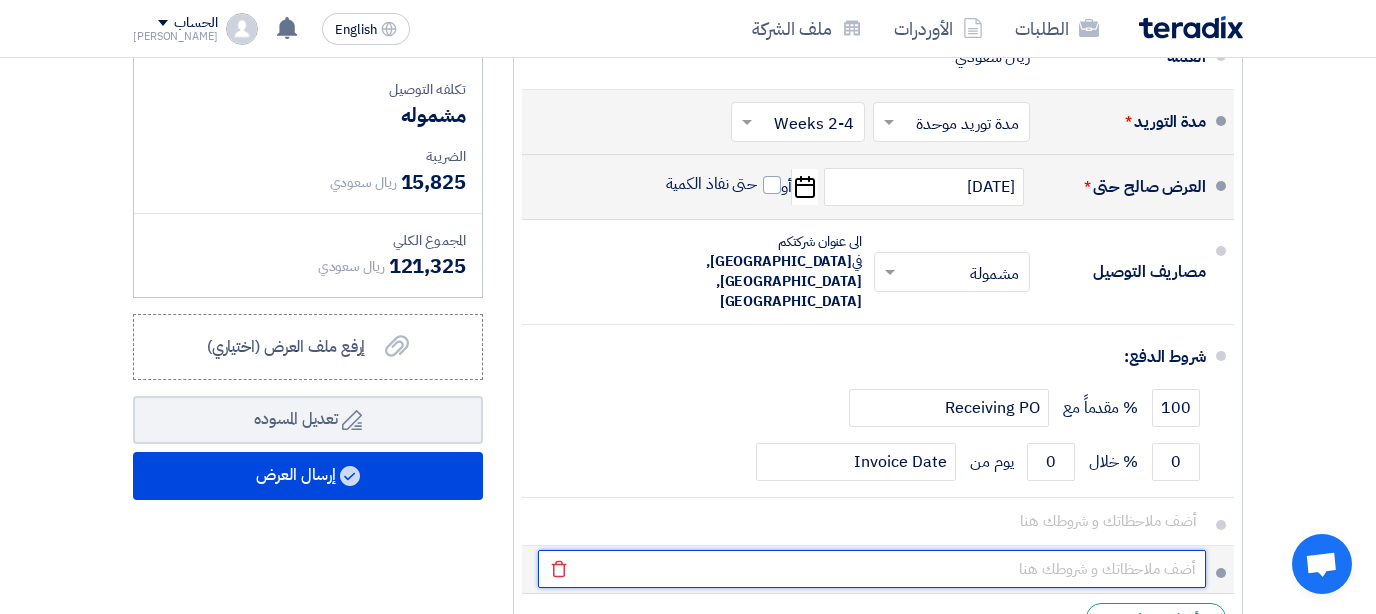 click 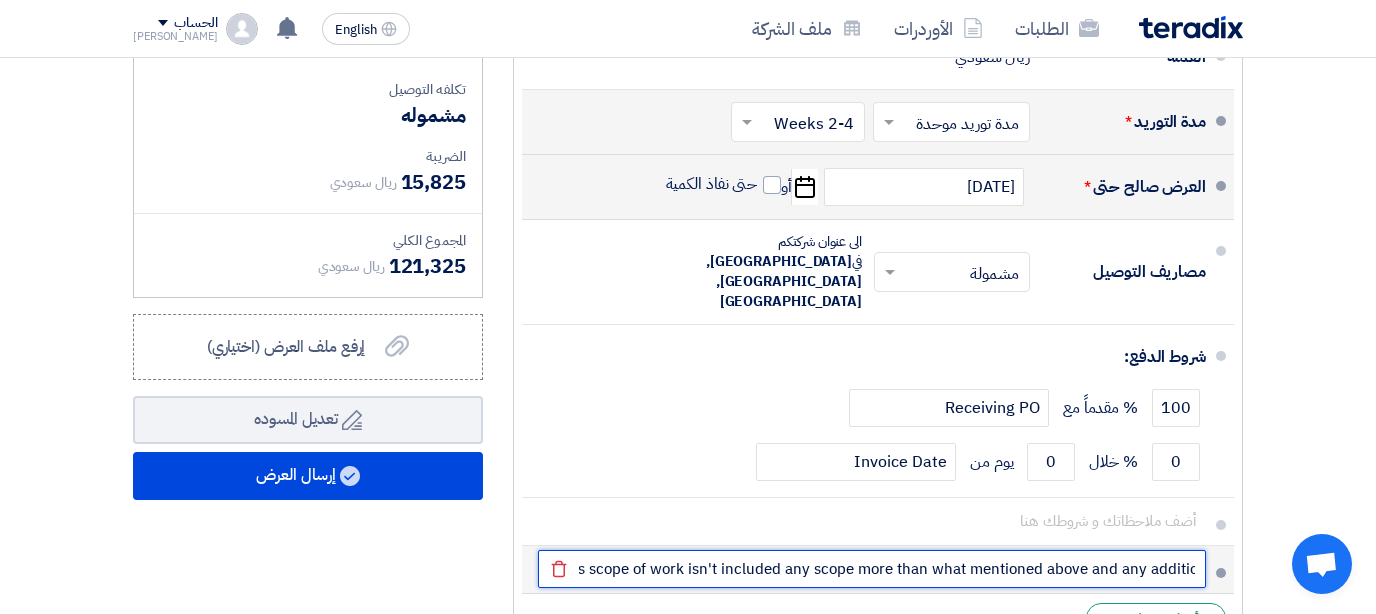 scroll, scrollTop: 0, scrollLeft: 0, axis: both 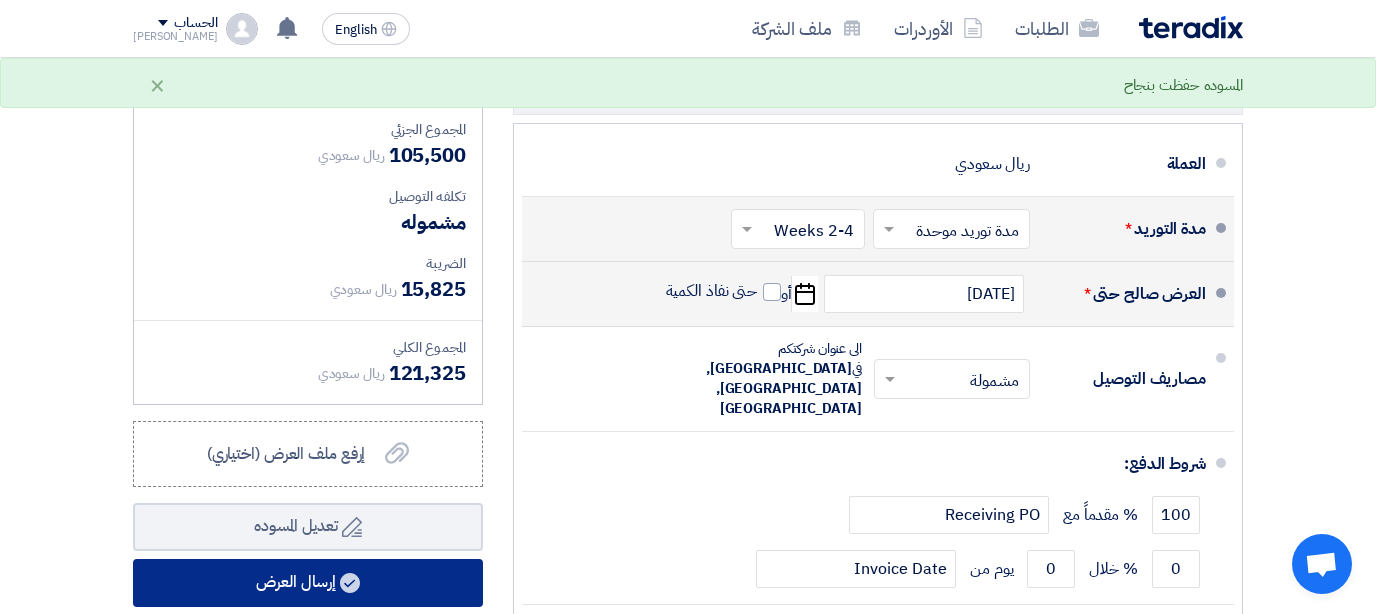 type on "This scope of work isn't included any scope more than what mentioned above and any additional work, will be with additional charges" 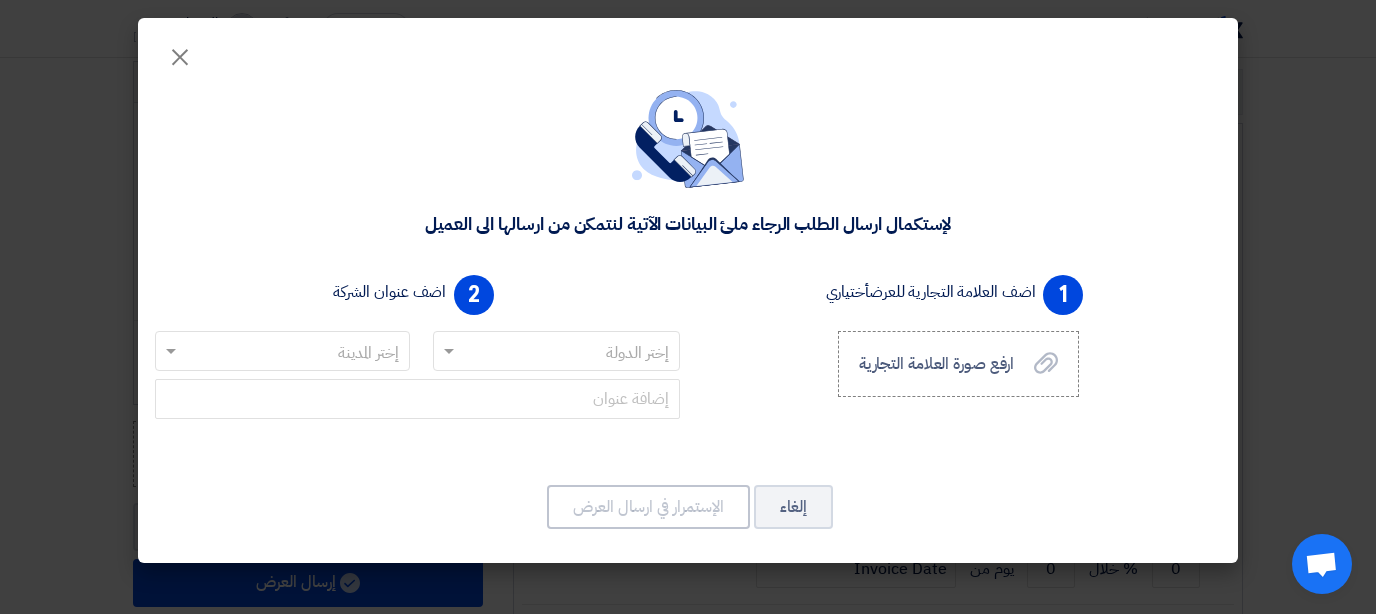 click 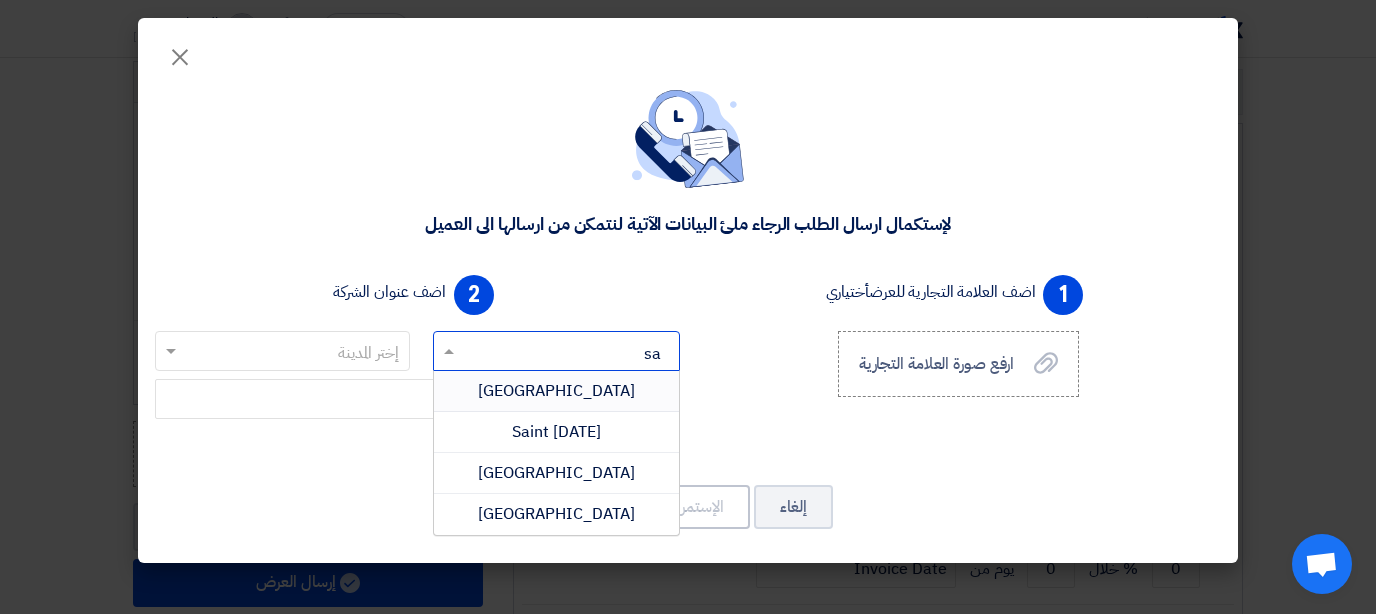type on "sau" 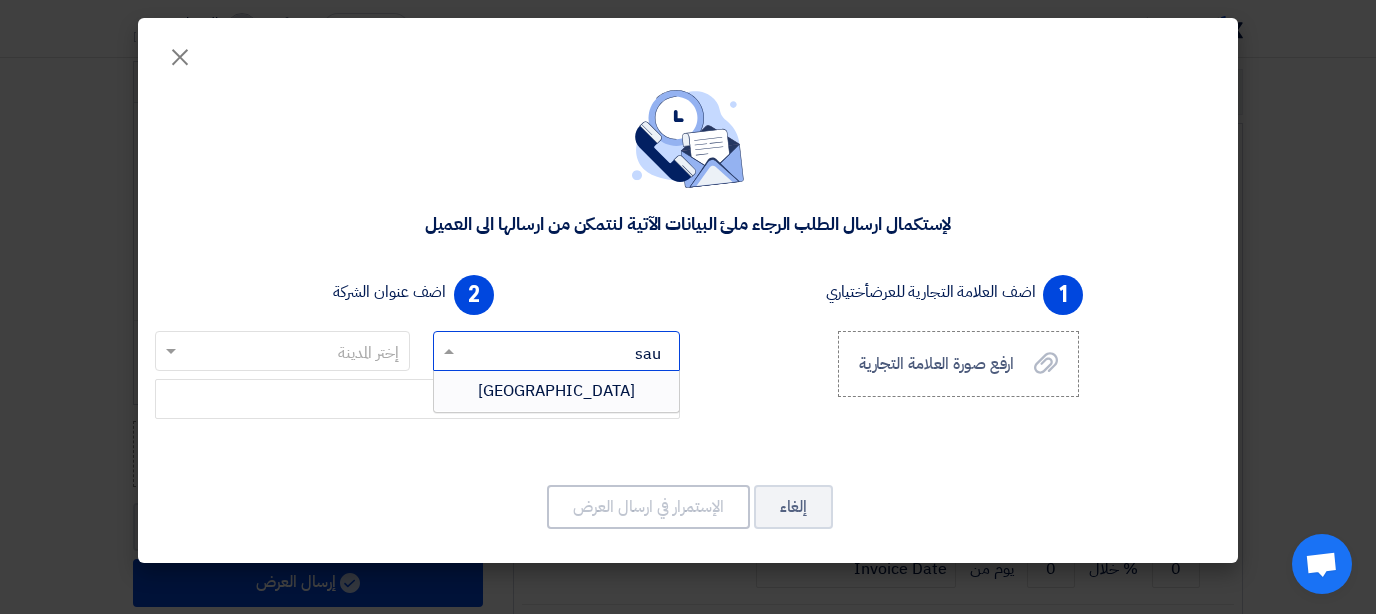 click on "[GEOGRAPHIC_DATA]" at bounding box center [556, 391] 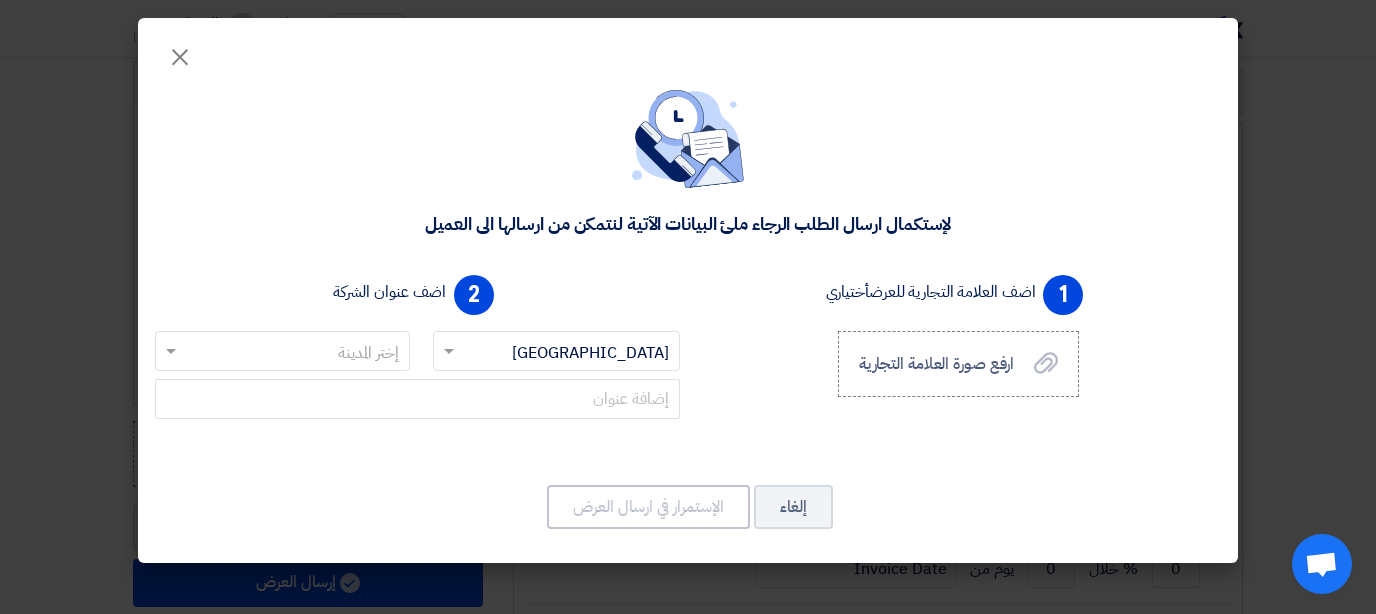click 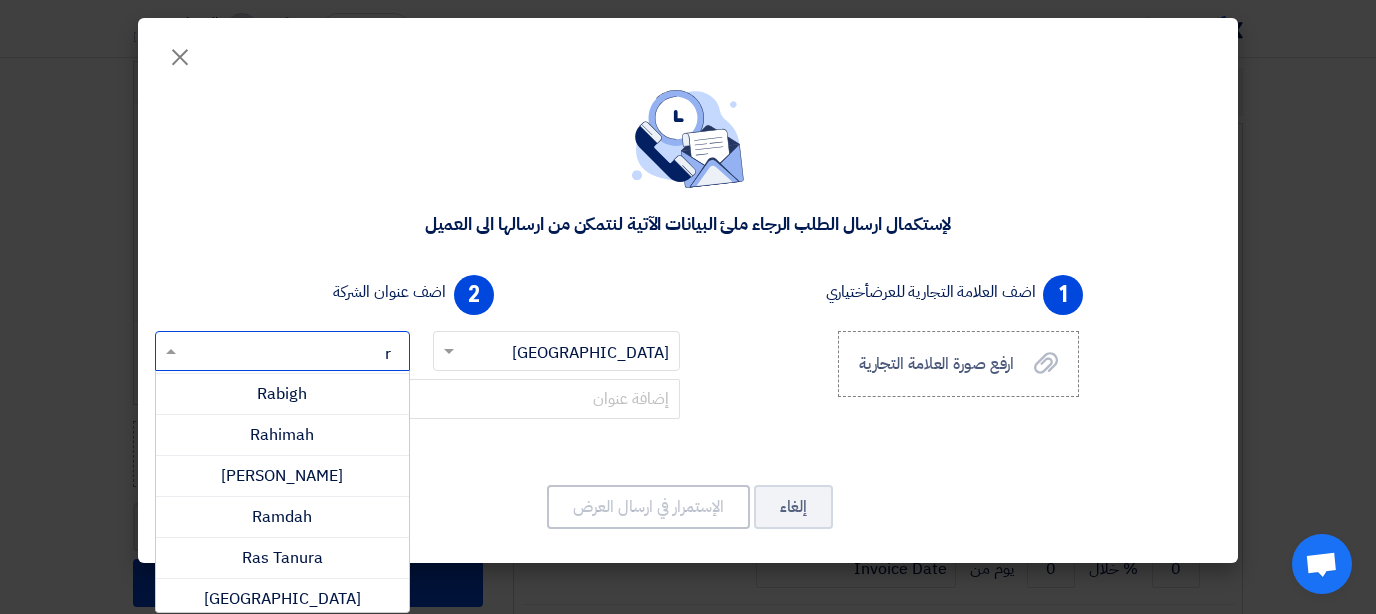 scroll, scrollTop: 0, scrollLeft: 0, axis: both 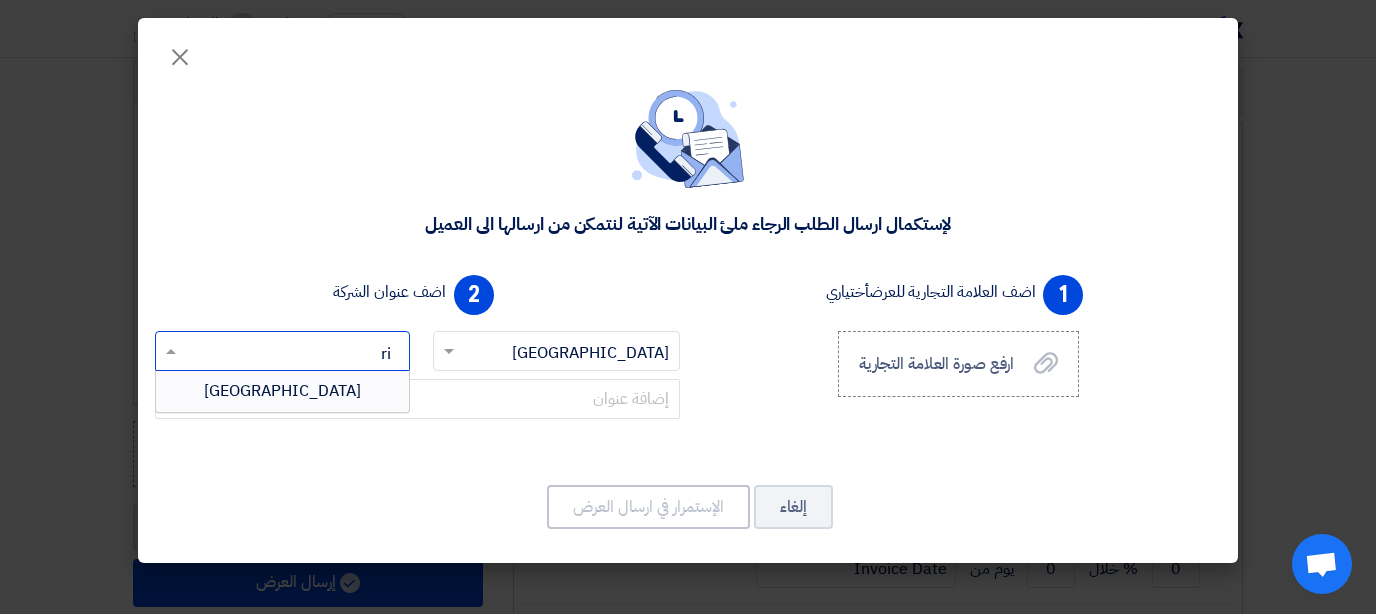 type on "riy" 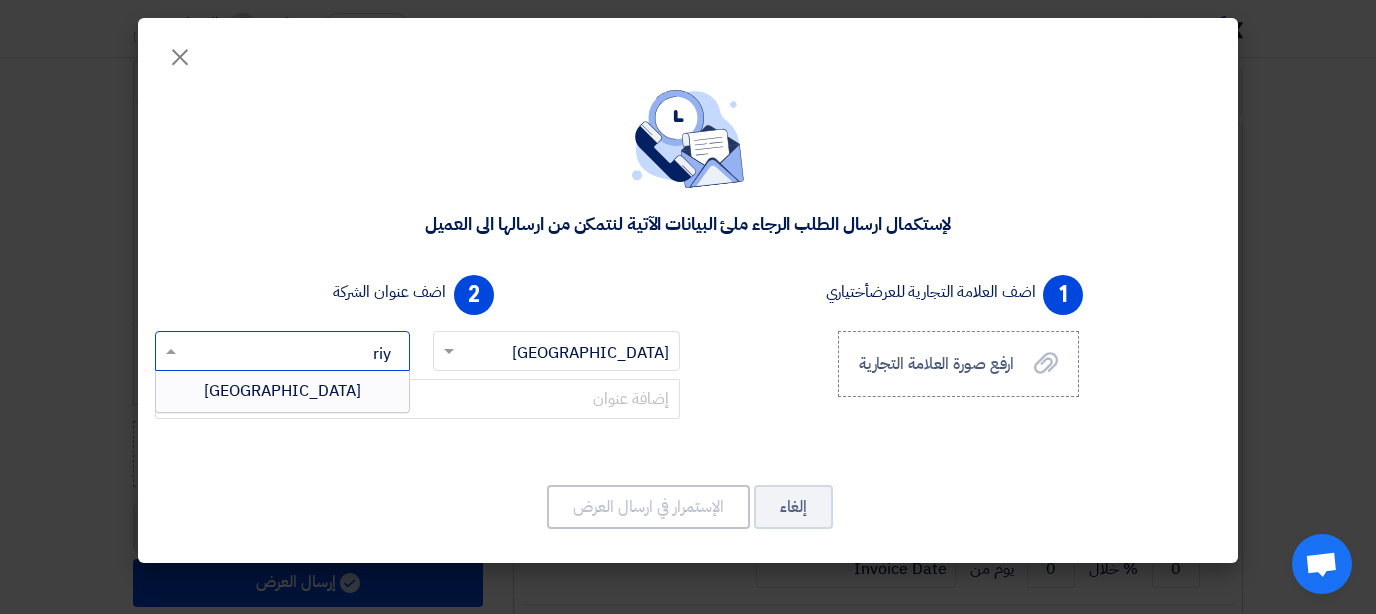 click on "[GEOGRAPHIC_DATA]" at bounding box center [282, 391] 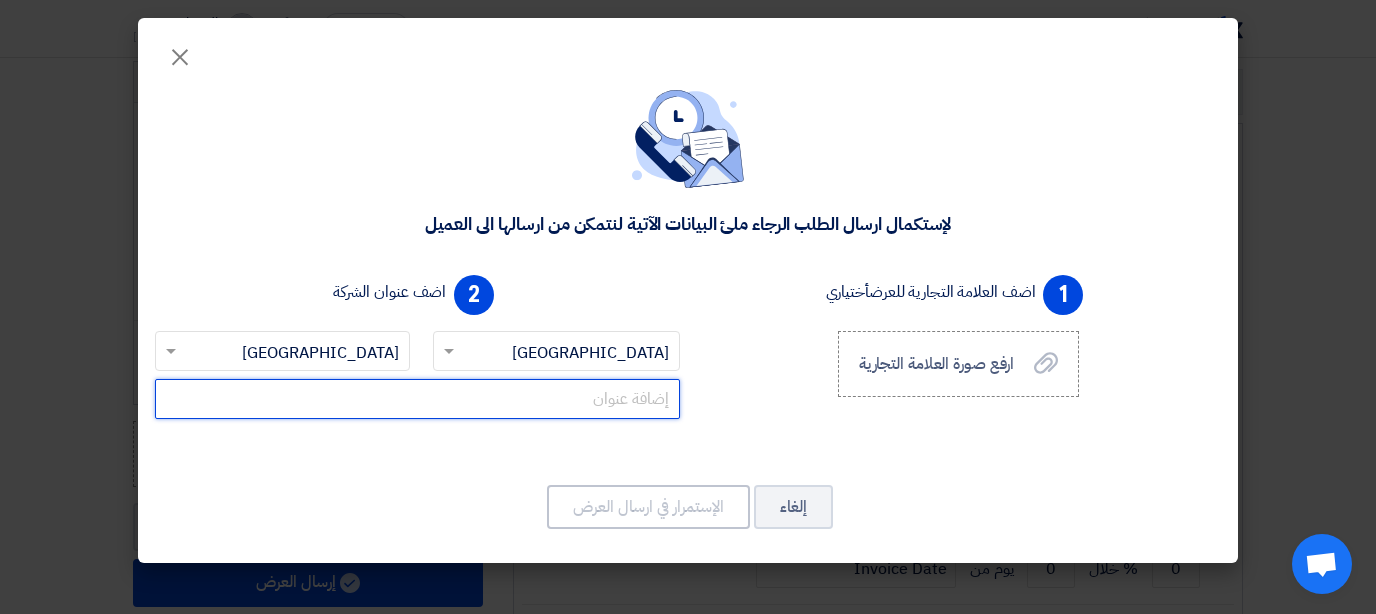 click 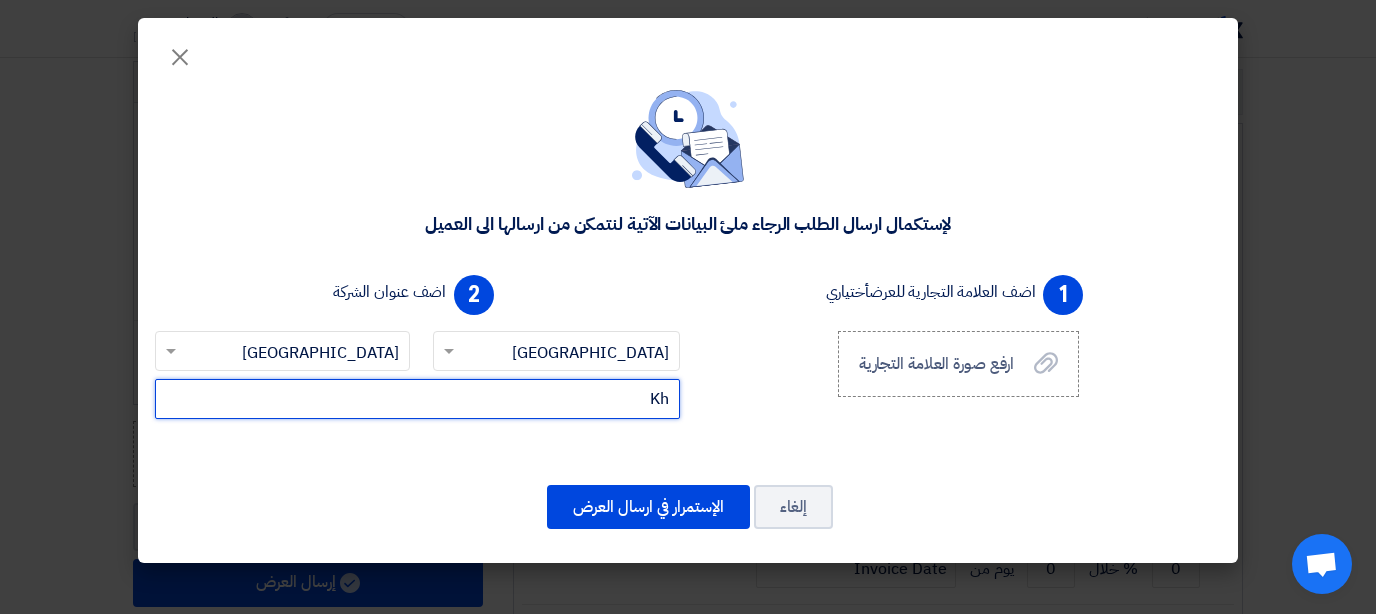 type on "K" 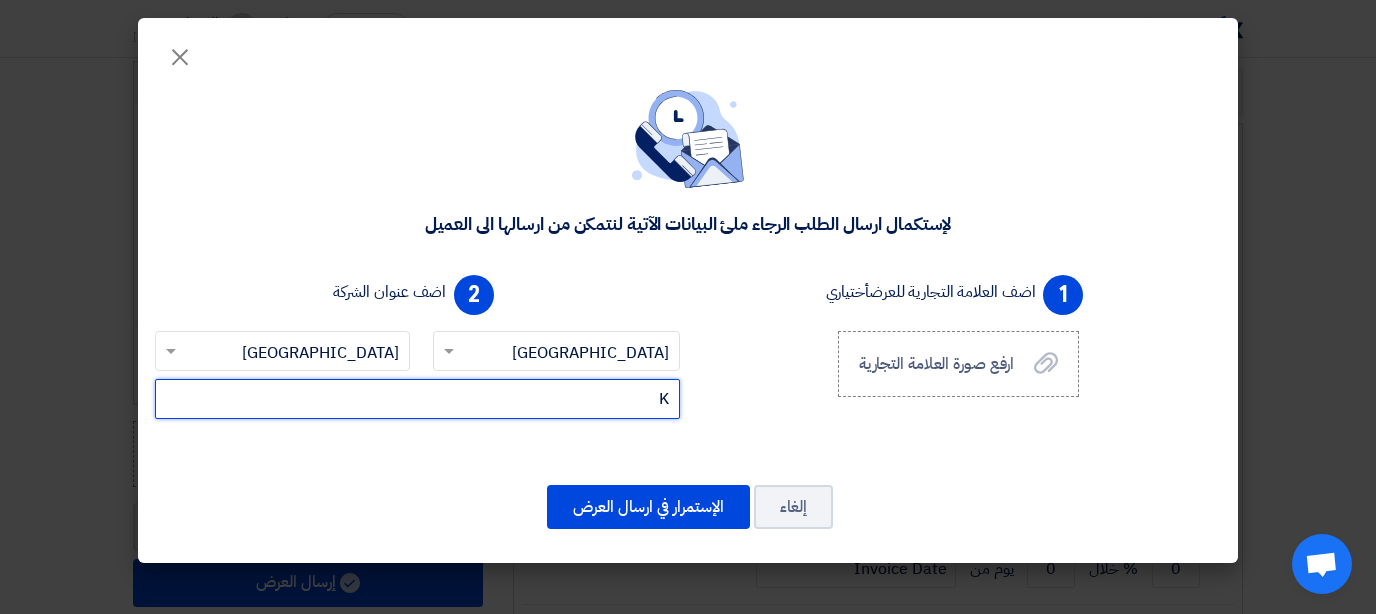 type 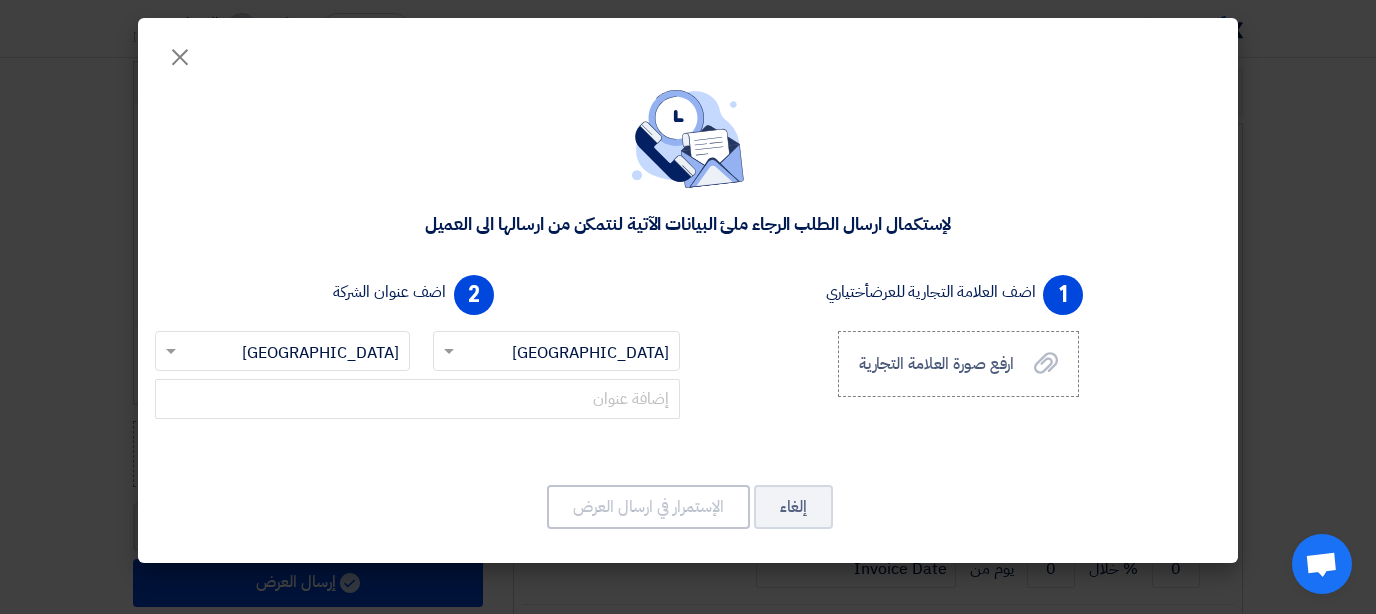 click 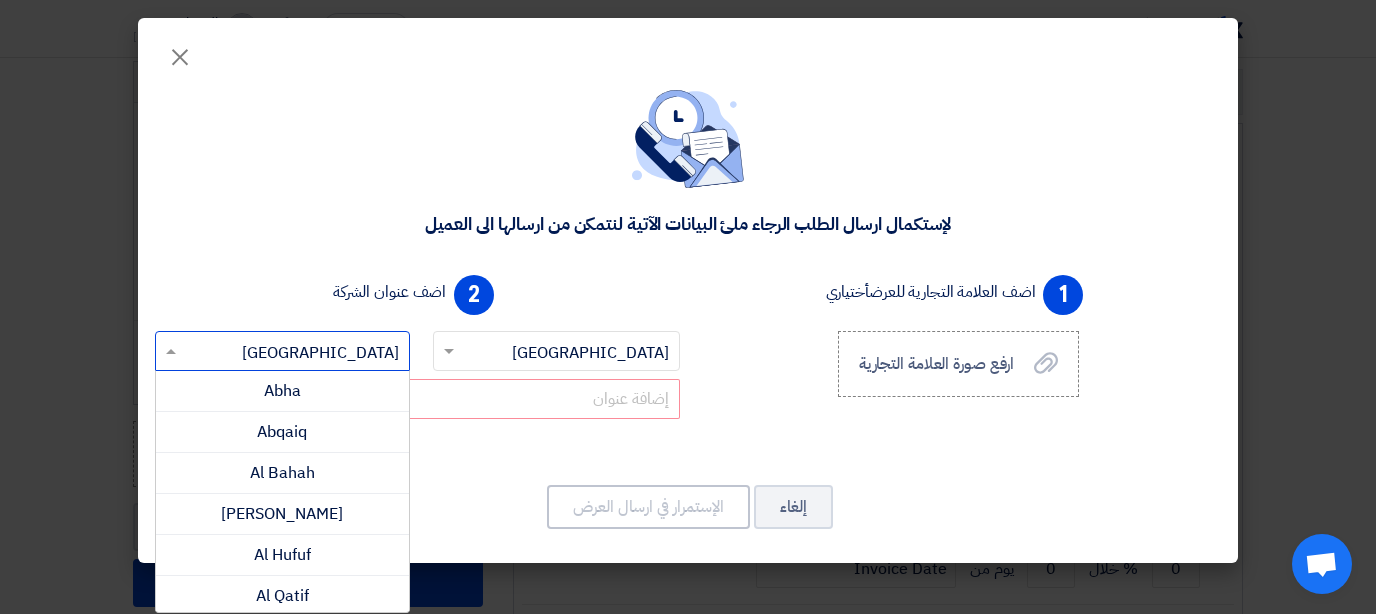 type on "d" 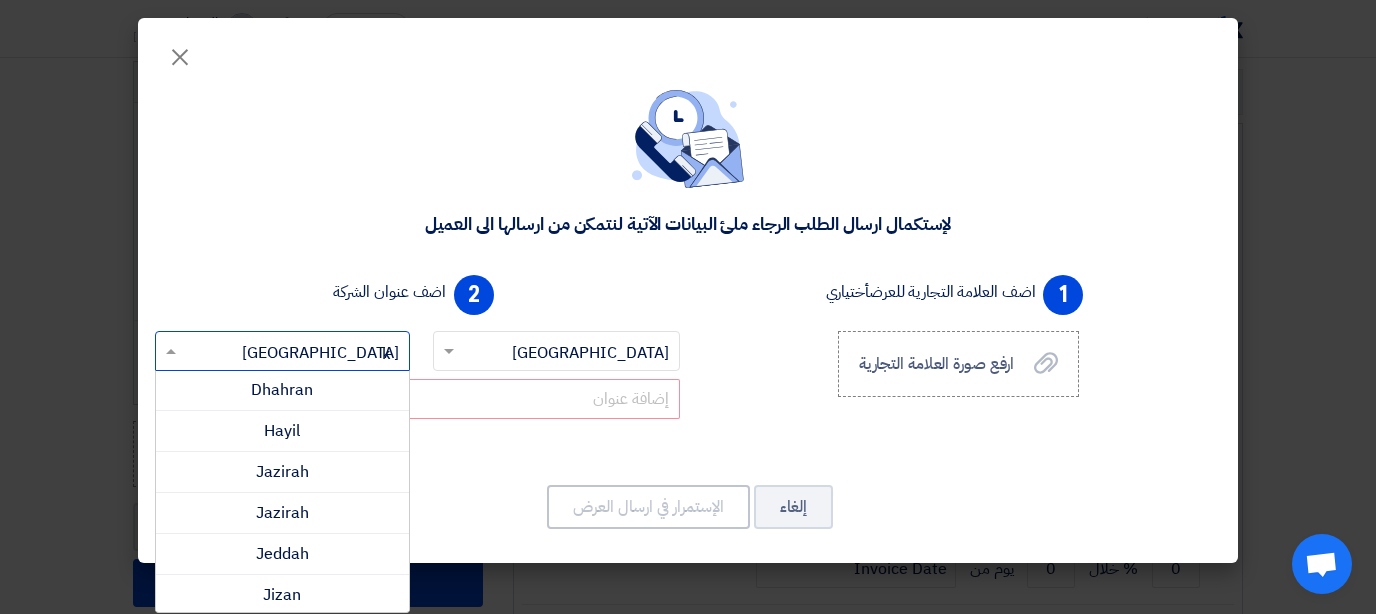 scroll, scrollTop: 0, scrollLeft: 0, axis: both 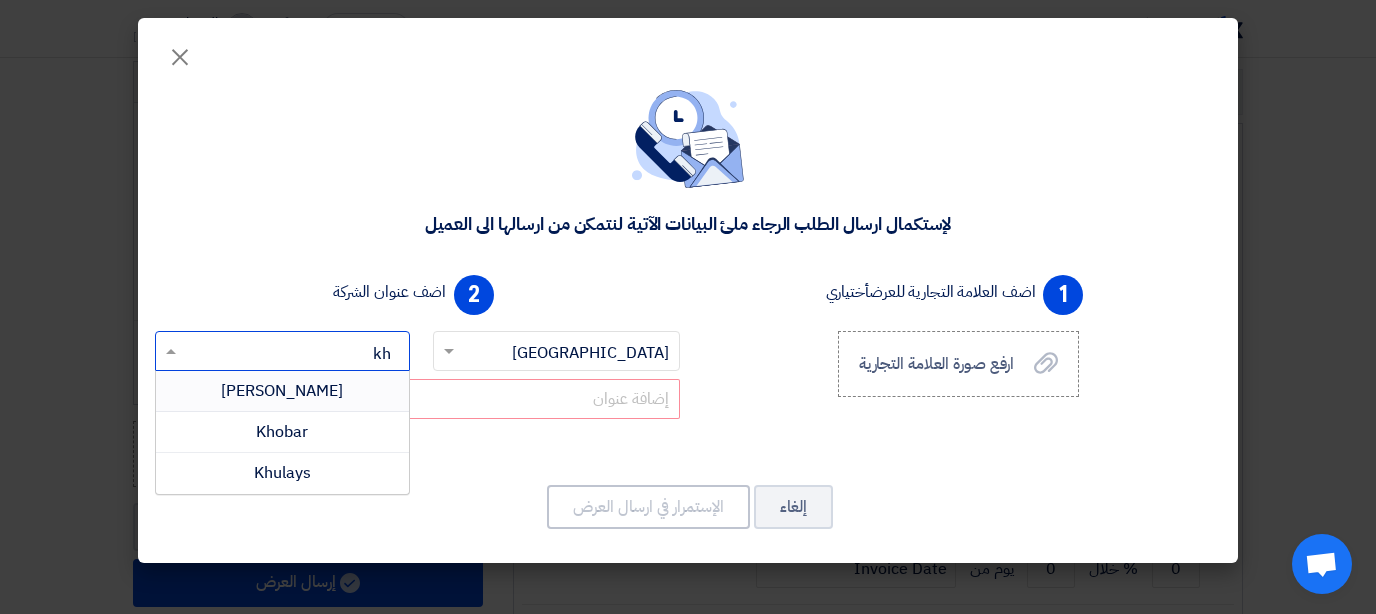 type on "kho" 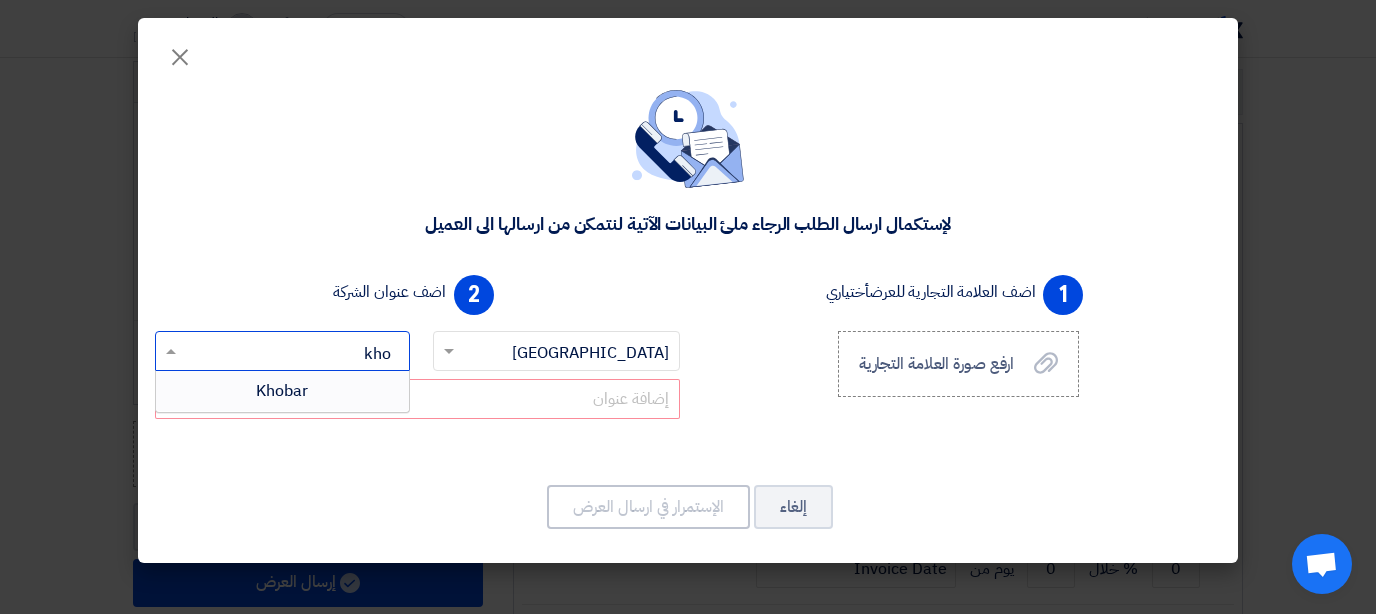 click on "Khobar" at bounding box center (282, 391) 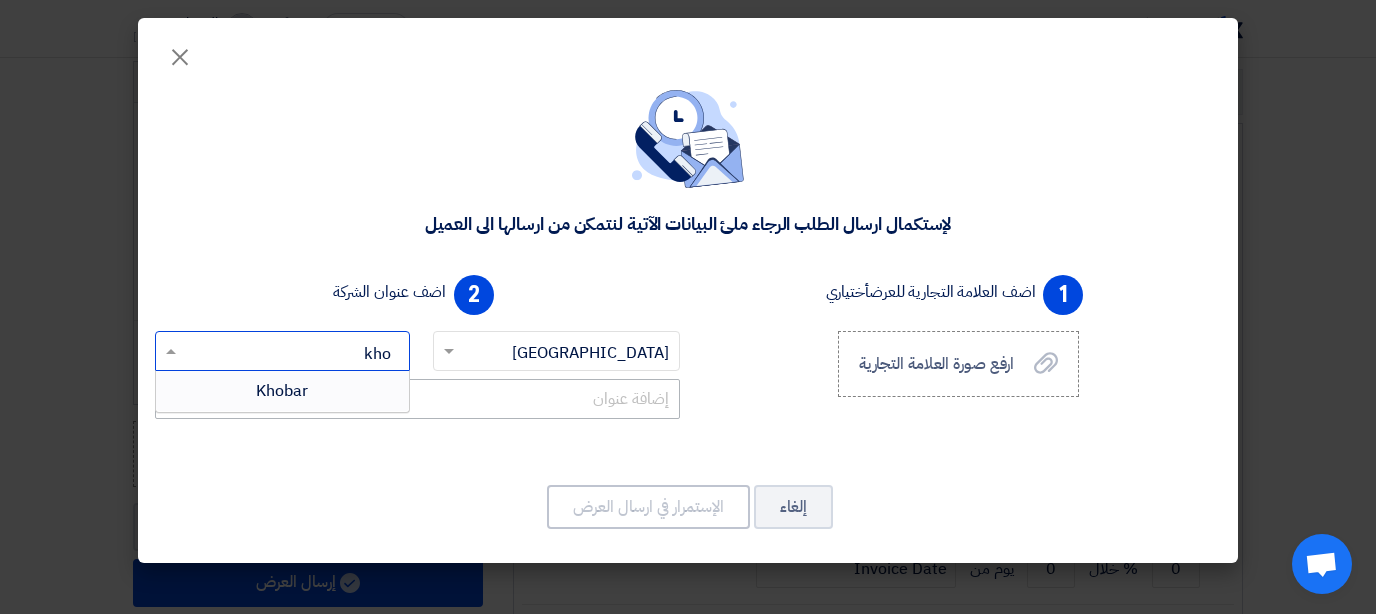 type 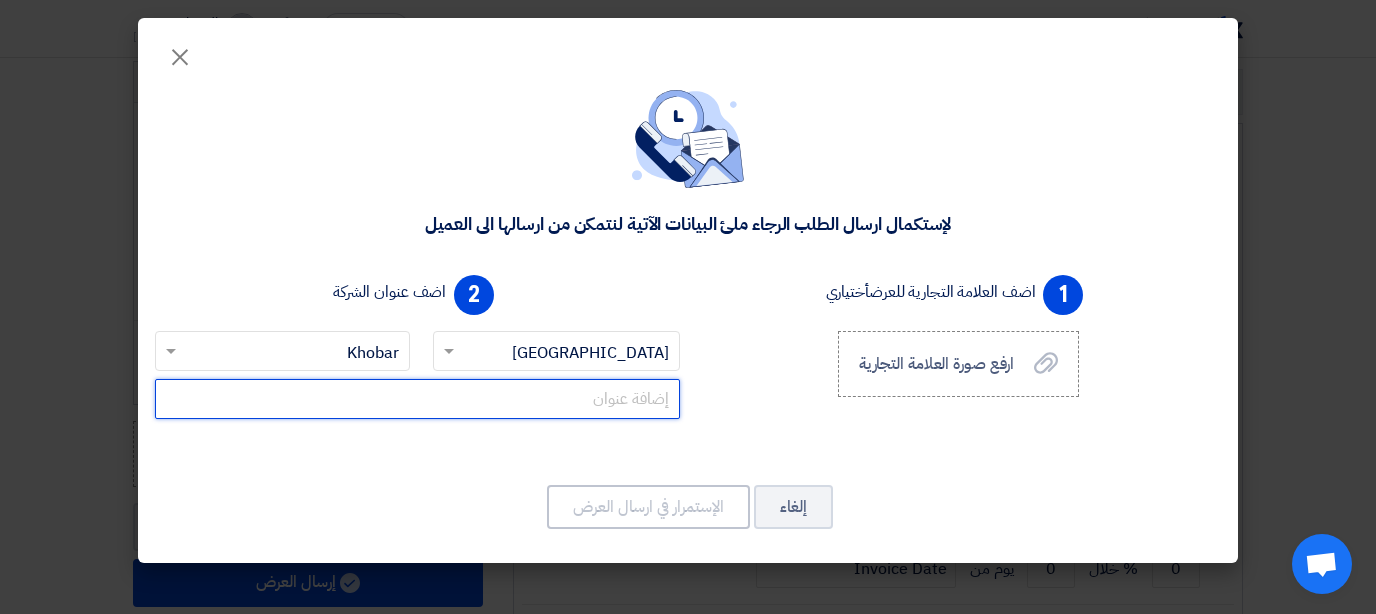 click 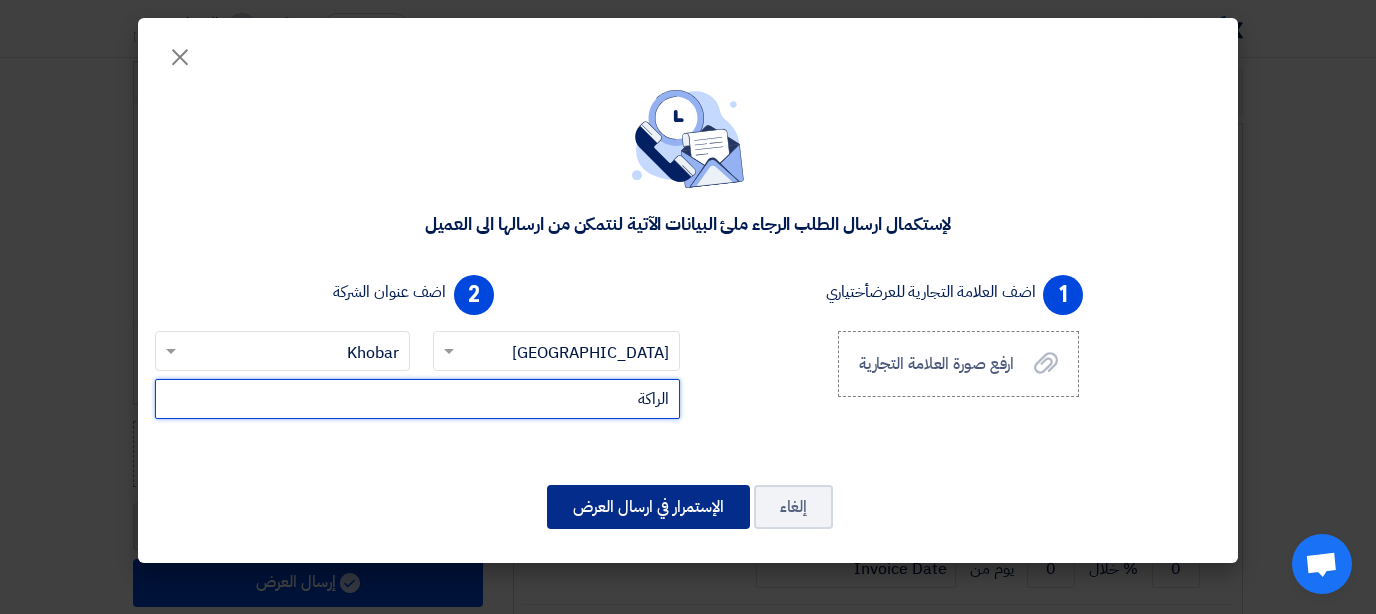 type on "الراكة" 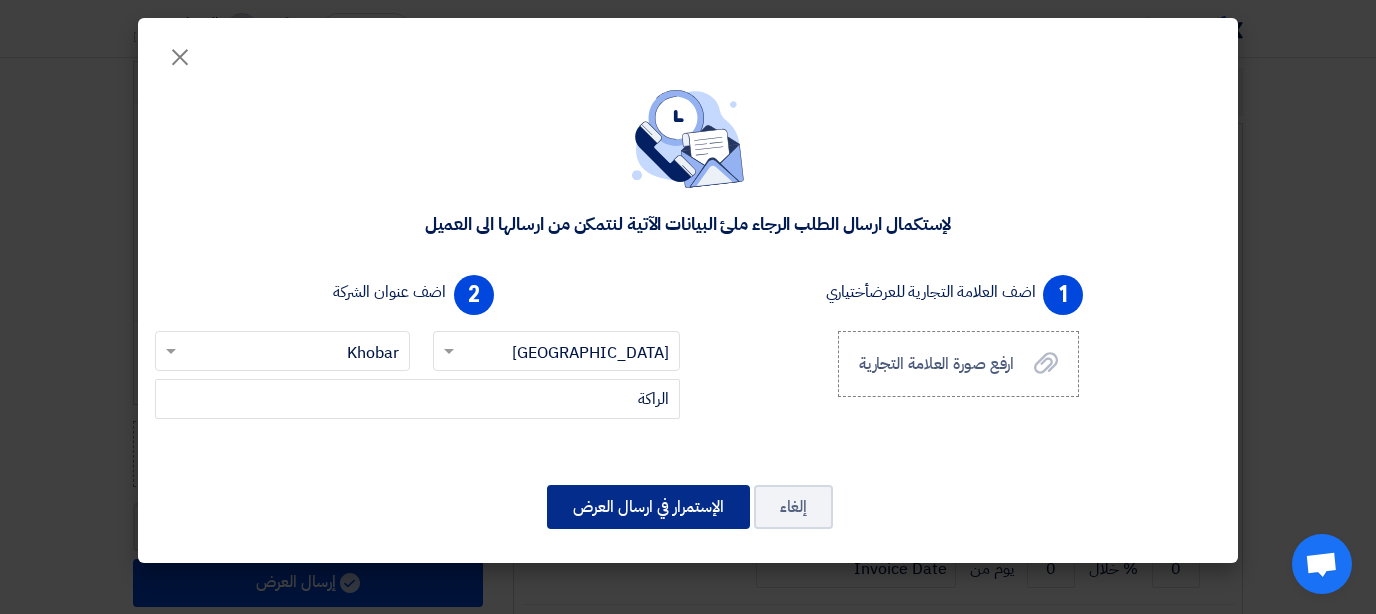 click on "الإستمرار في ارسال العرض" 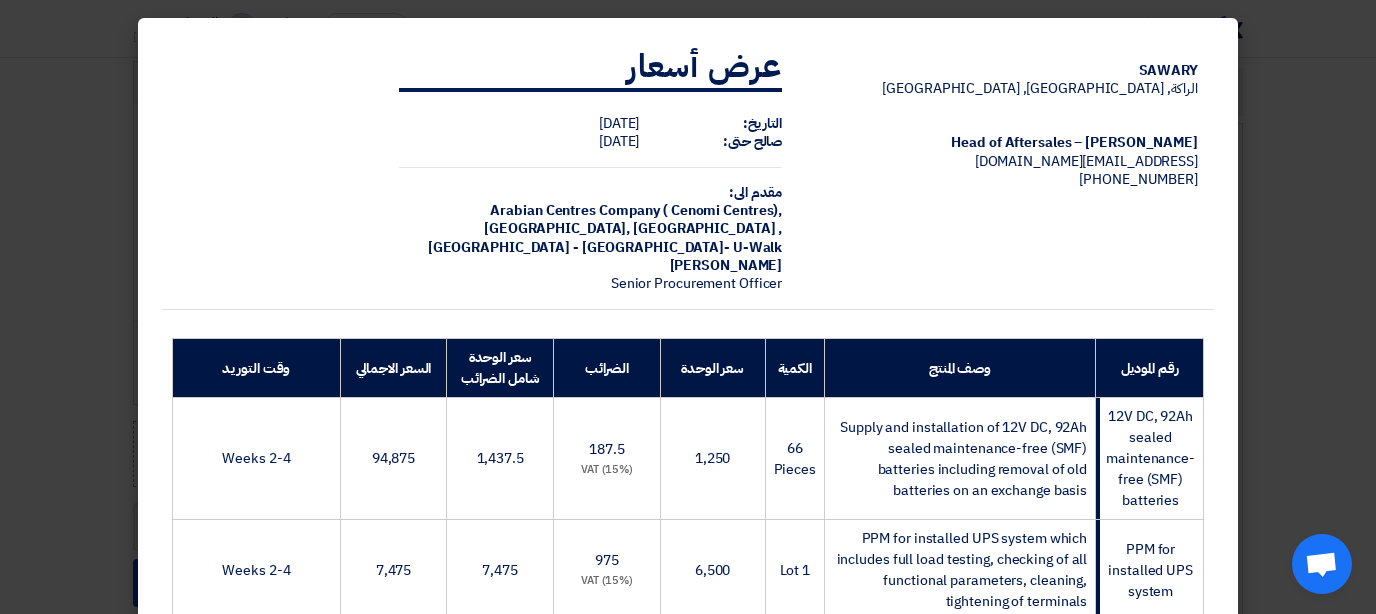 scroll, scrollTop: 512, scrollLeft: 0, axis: vertical 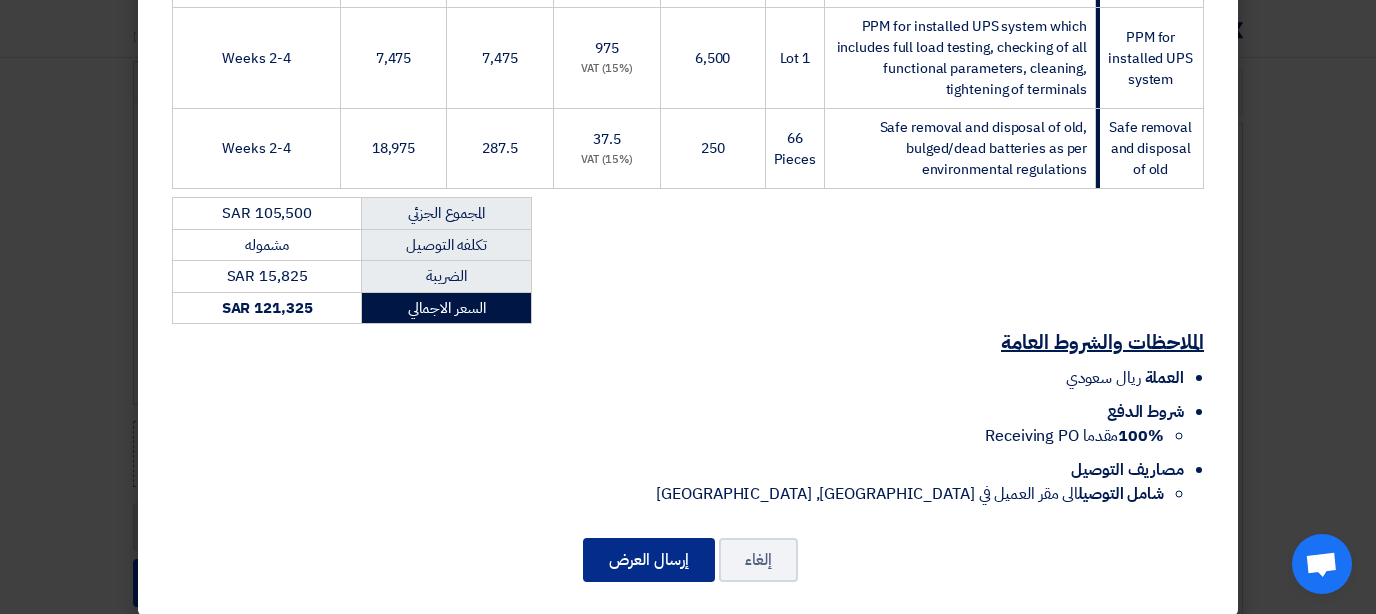 click on "إرسال العرض" 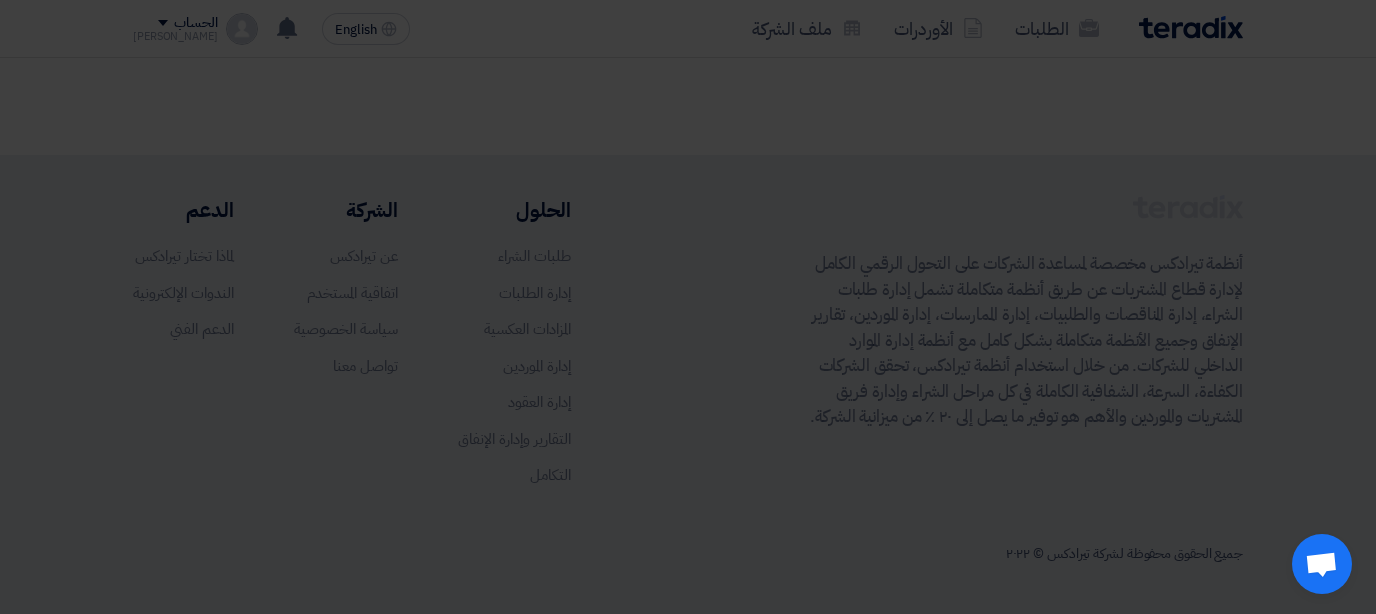scroll, scrollTop: 202, scrollLeft: 0, axis: vertical 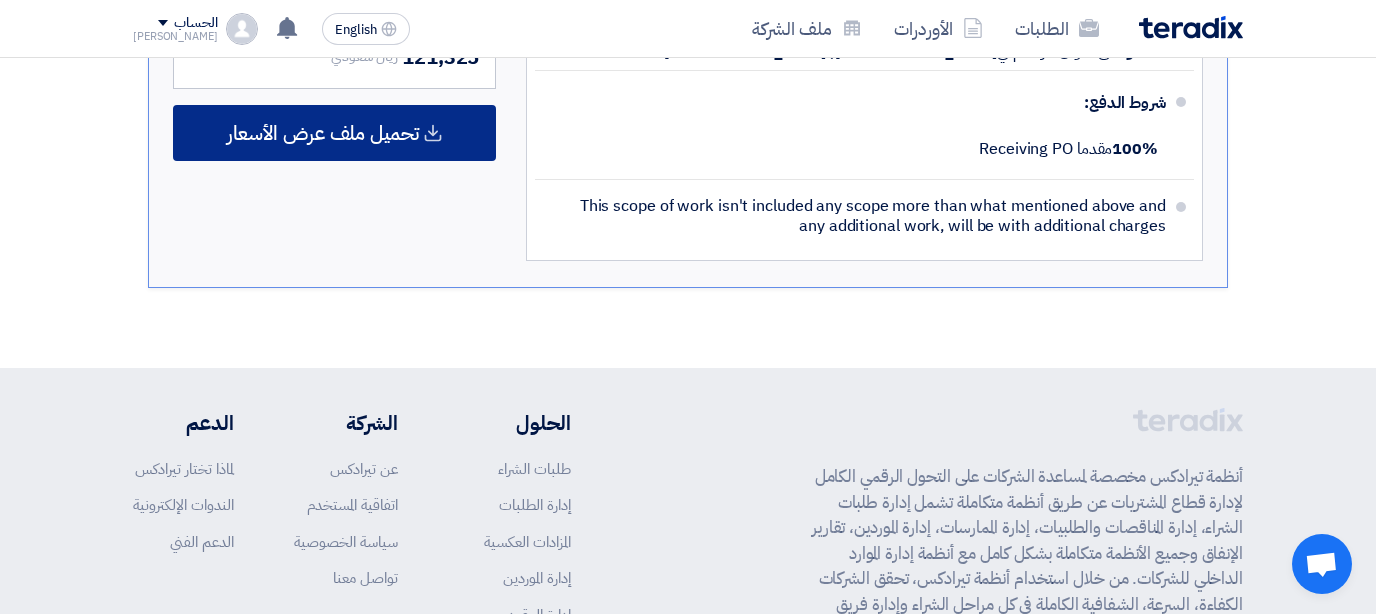 click on "تحميل ملف عرض الأسعار" at bounding box center [323, 133] 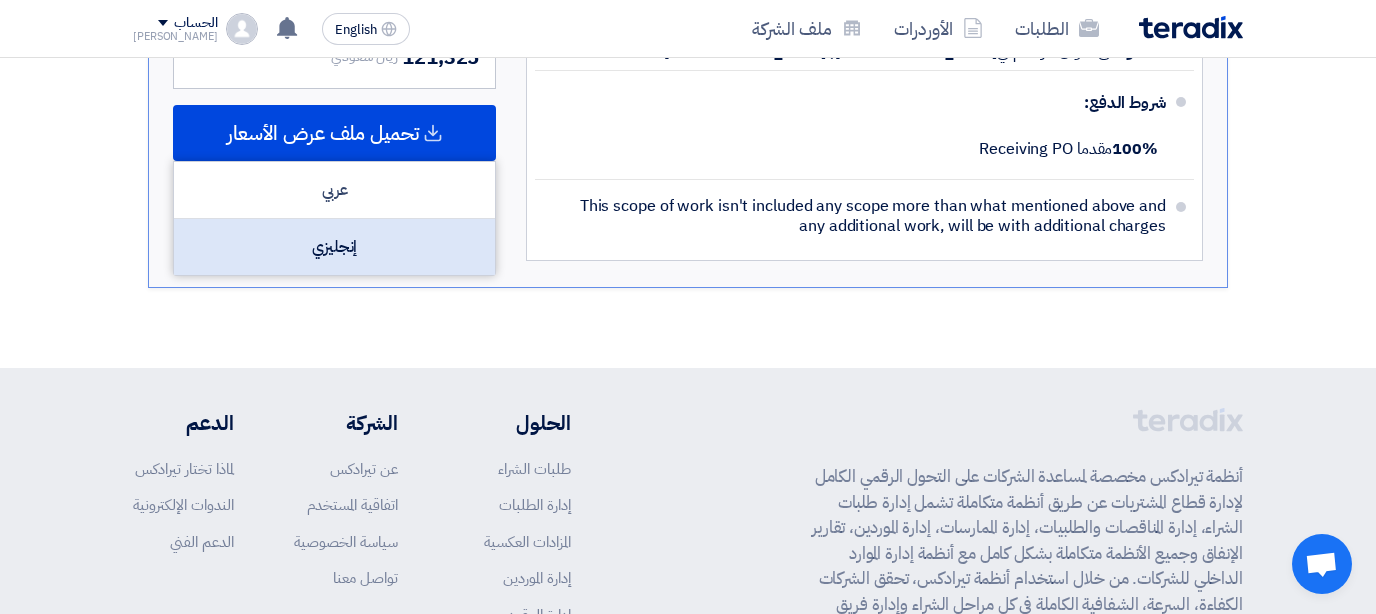 click on "إنجليزي" at bounding box center (334, 247) 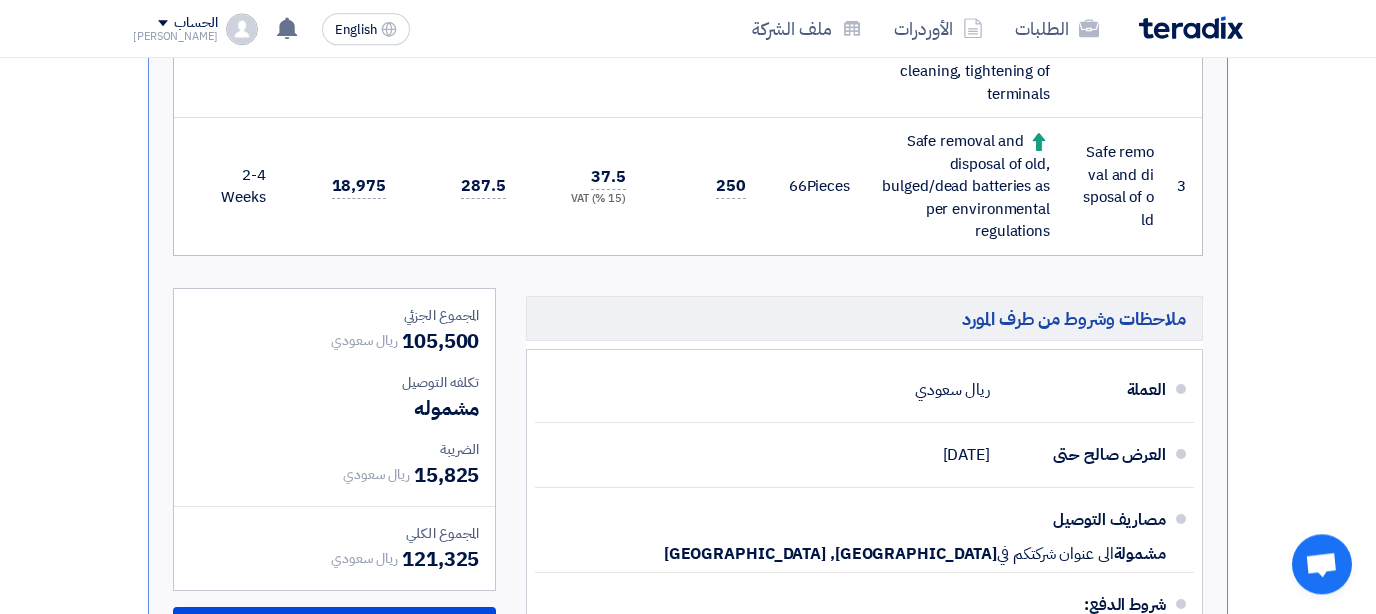 scroll, scrollTop: 847, scrollLeft: 0, axis: vertical 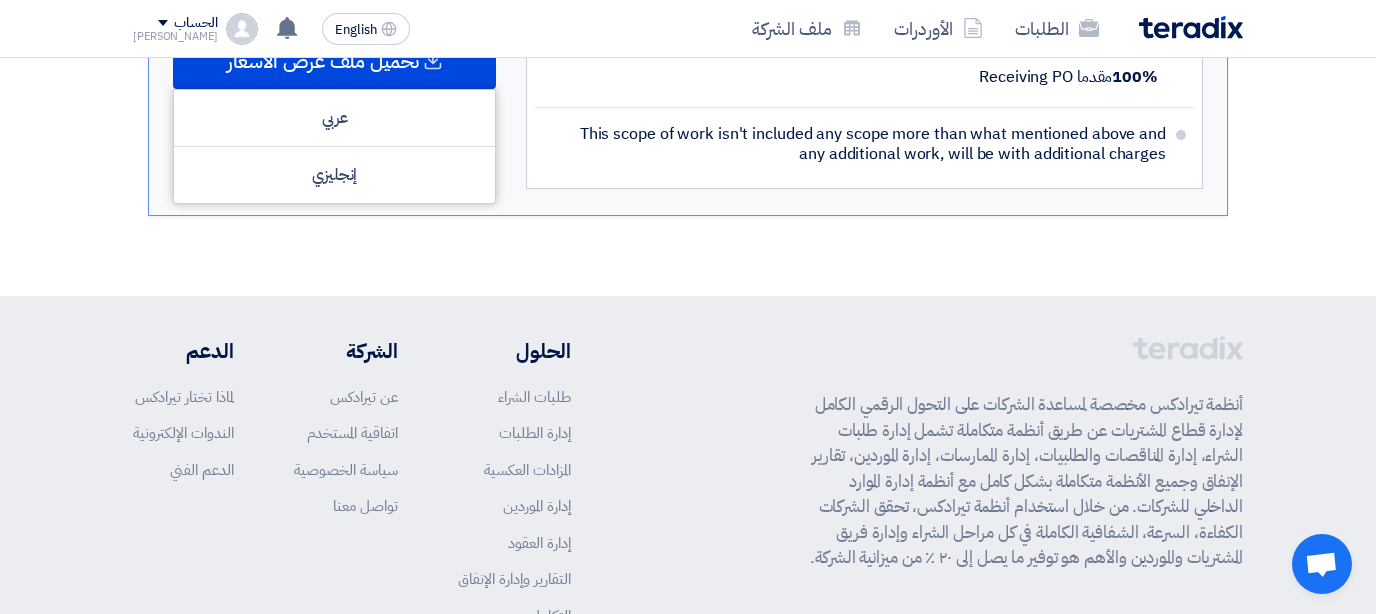 click on "تقديم عرض سعر
عرض منافس
نسخة 1
أخر تحديث
[DATE] 7:51 AM
Offer is Seen
لم يتم مشاهدة العرض حتى الآن" 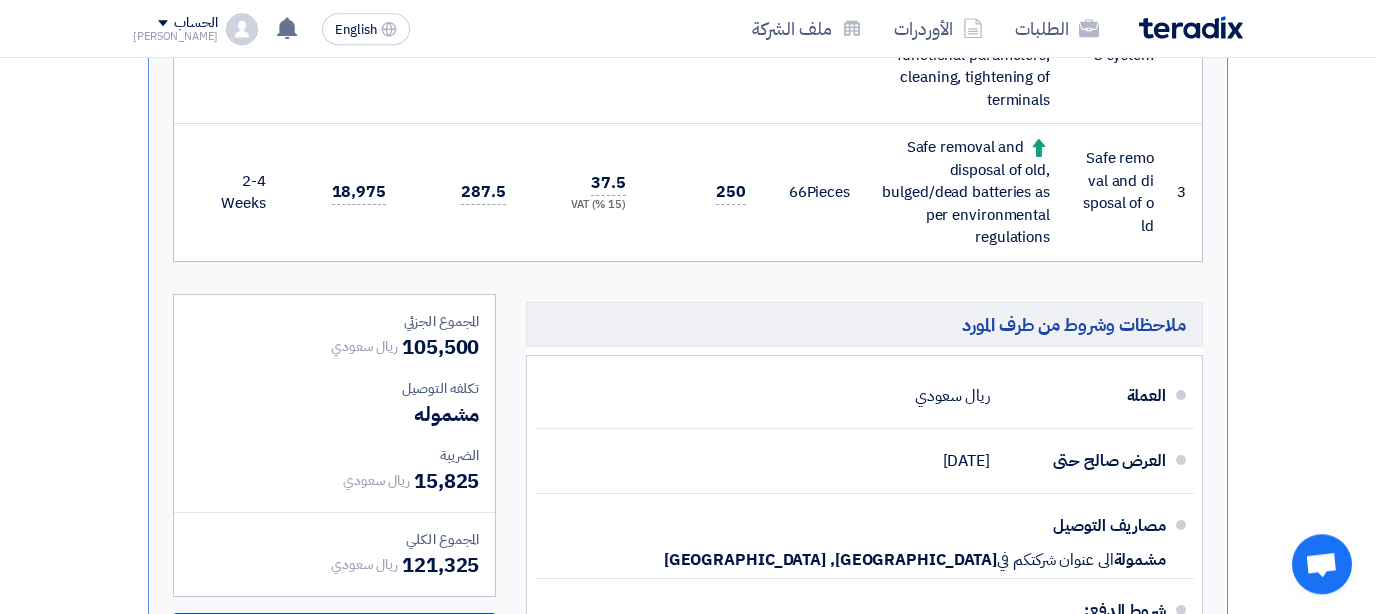 scroll, scrollTop: 919, scrollLeft: 0, axis: vertical 